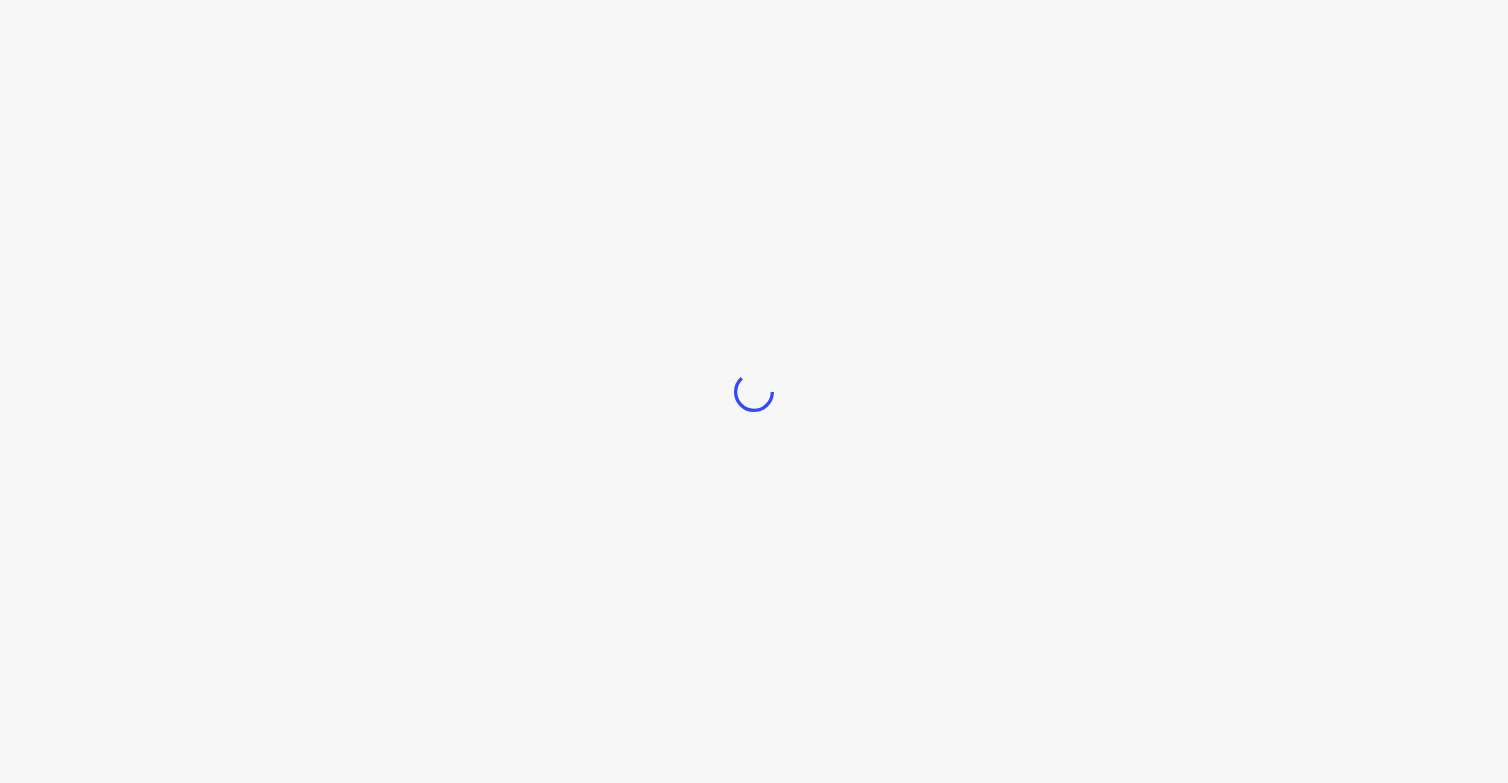 scroll, scrollTop: 0, scrollLeft: 0, axis: both 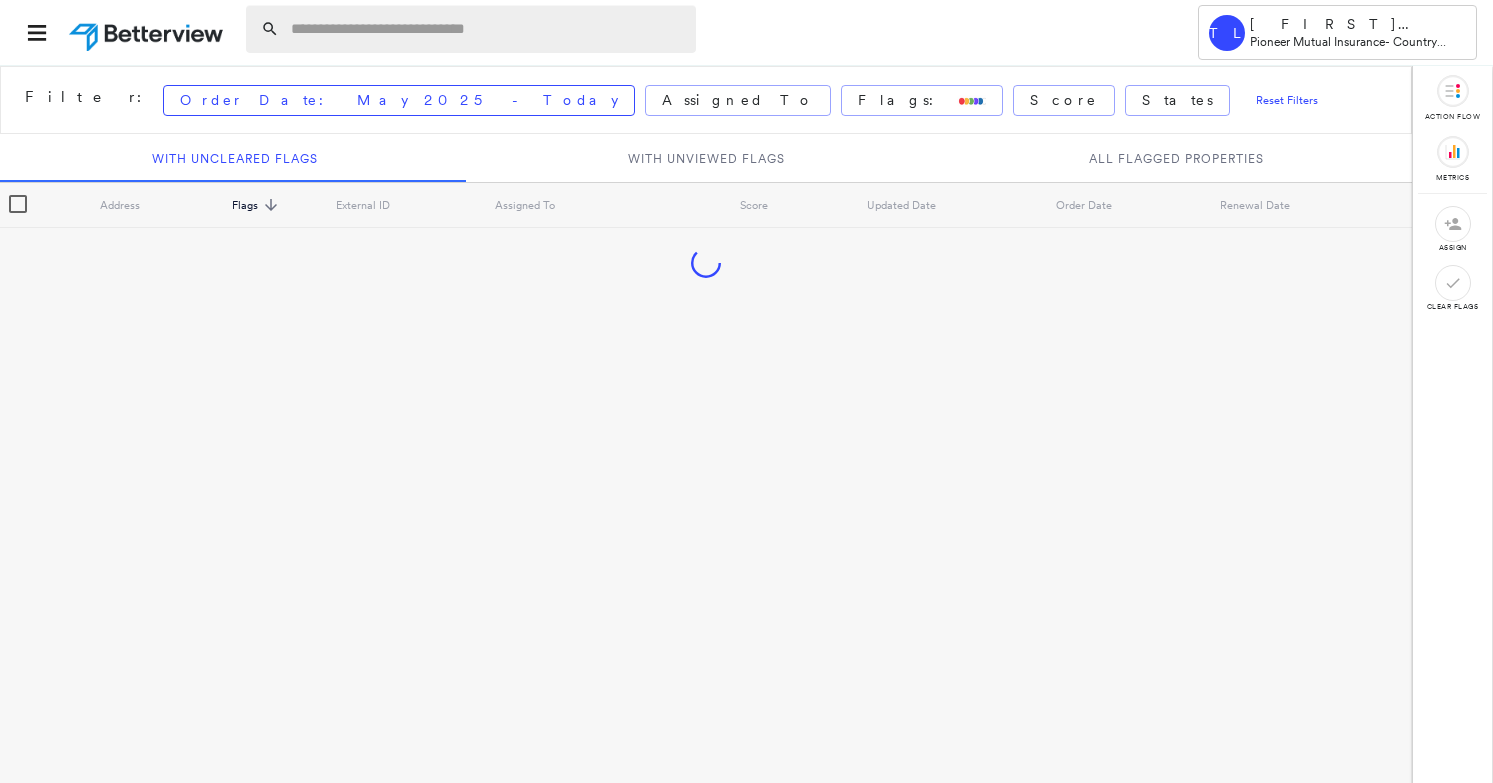 click at bounding box center [487, 29] 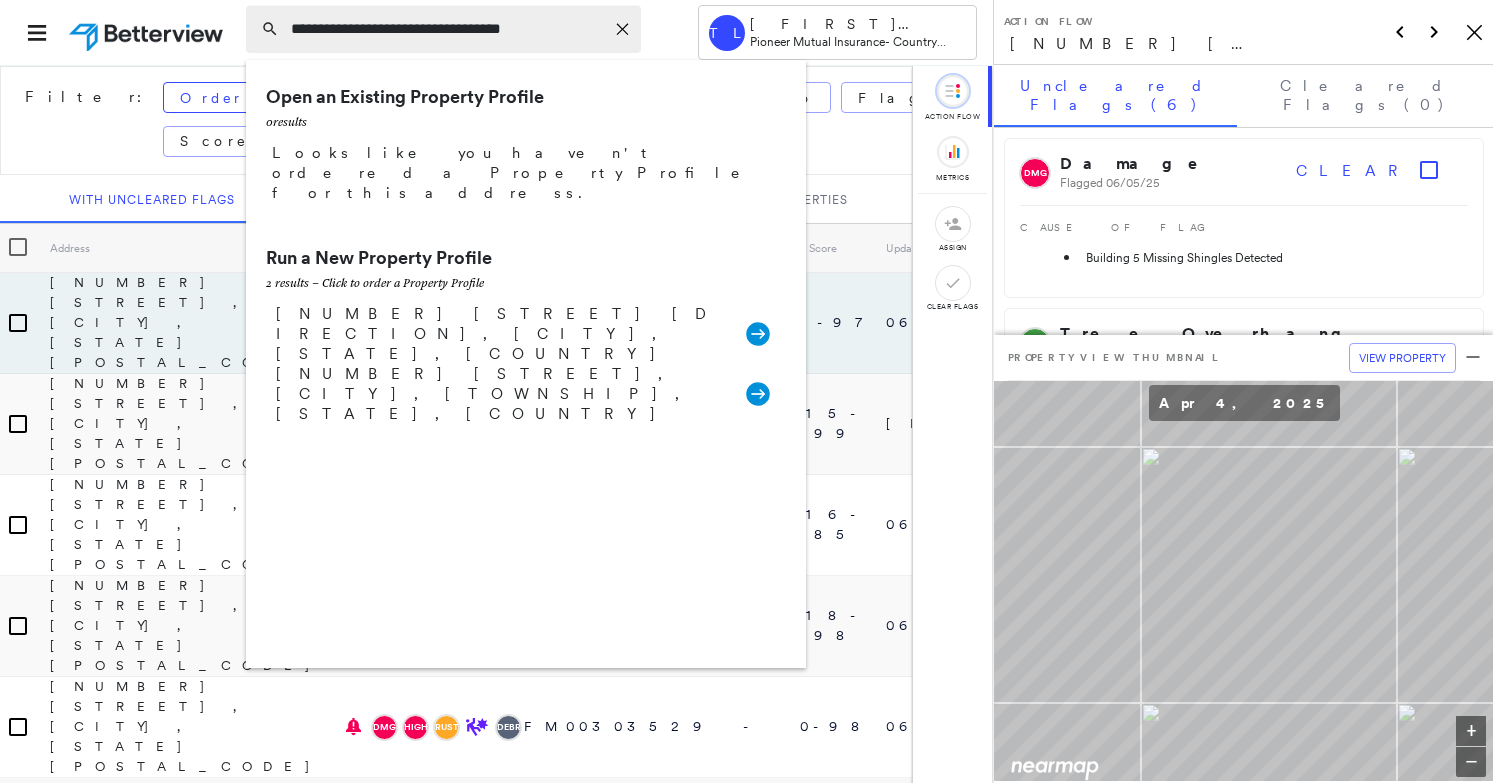 type on "**********" 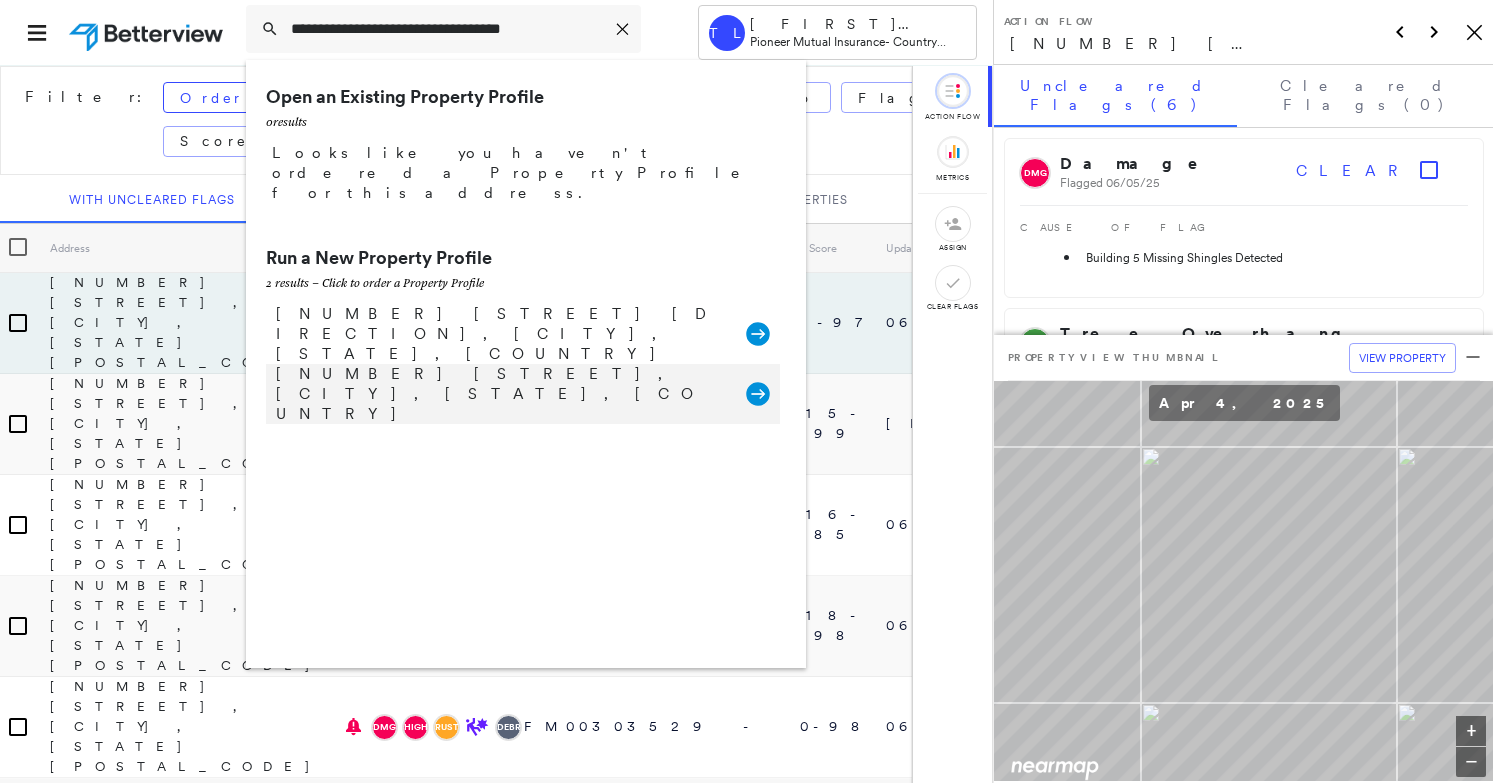 click on "[NUMBER] [STREET], [CITY], [STATE], [COUNTRY]" at bounding box center (501, 394) 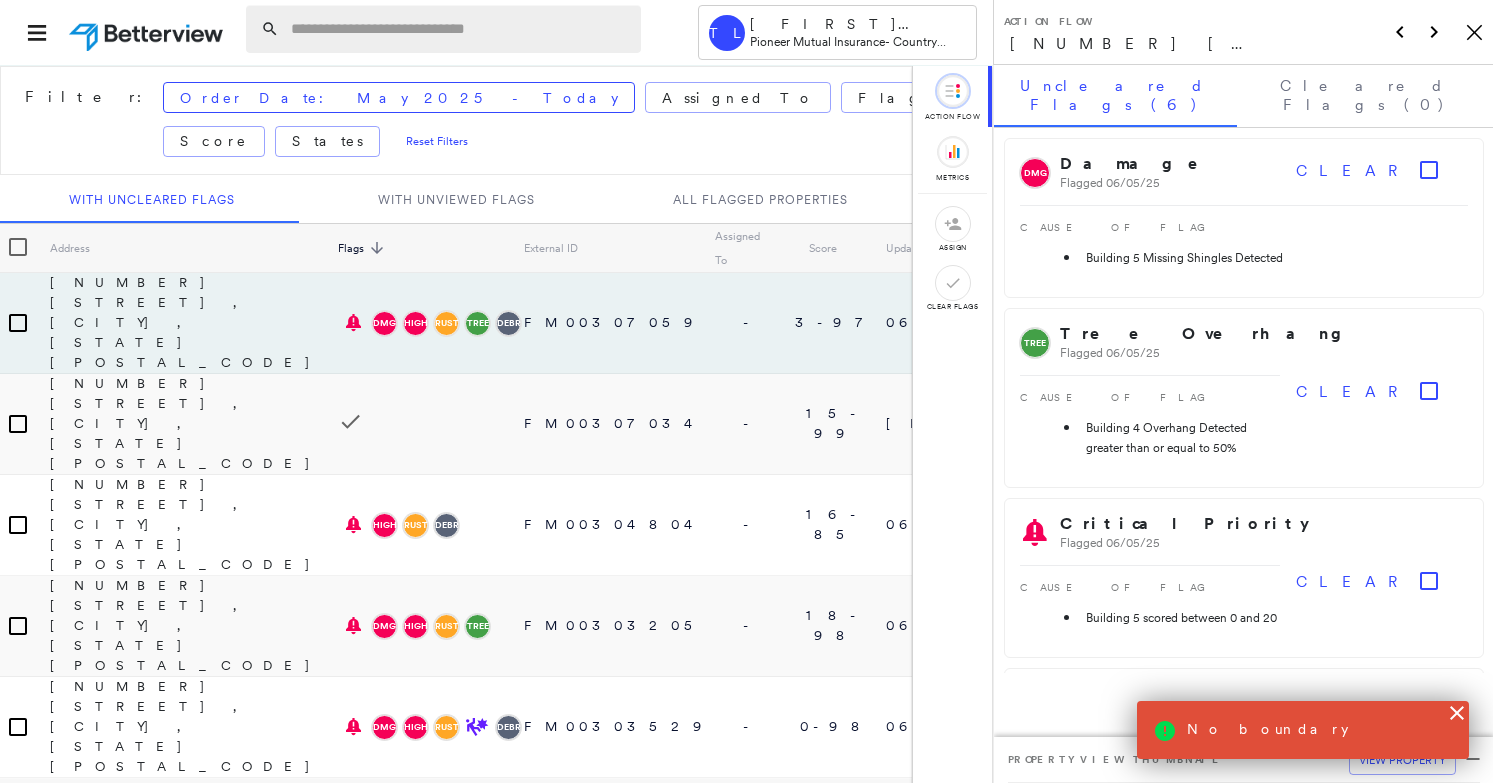 click at bounding box center [460, 29] 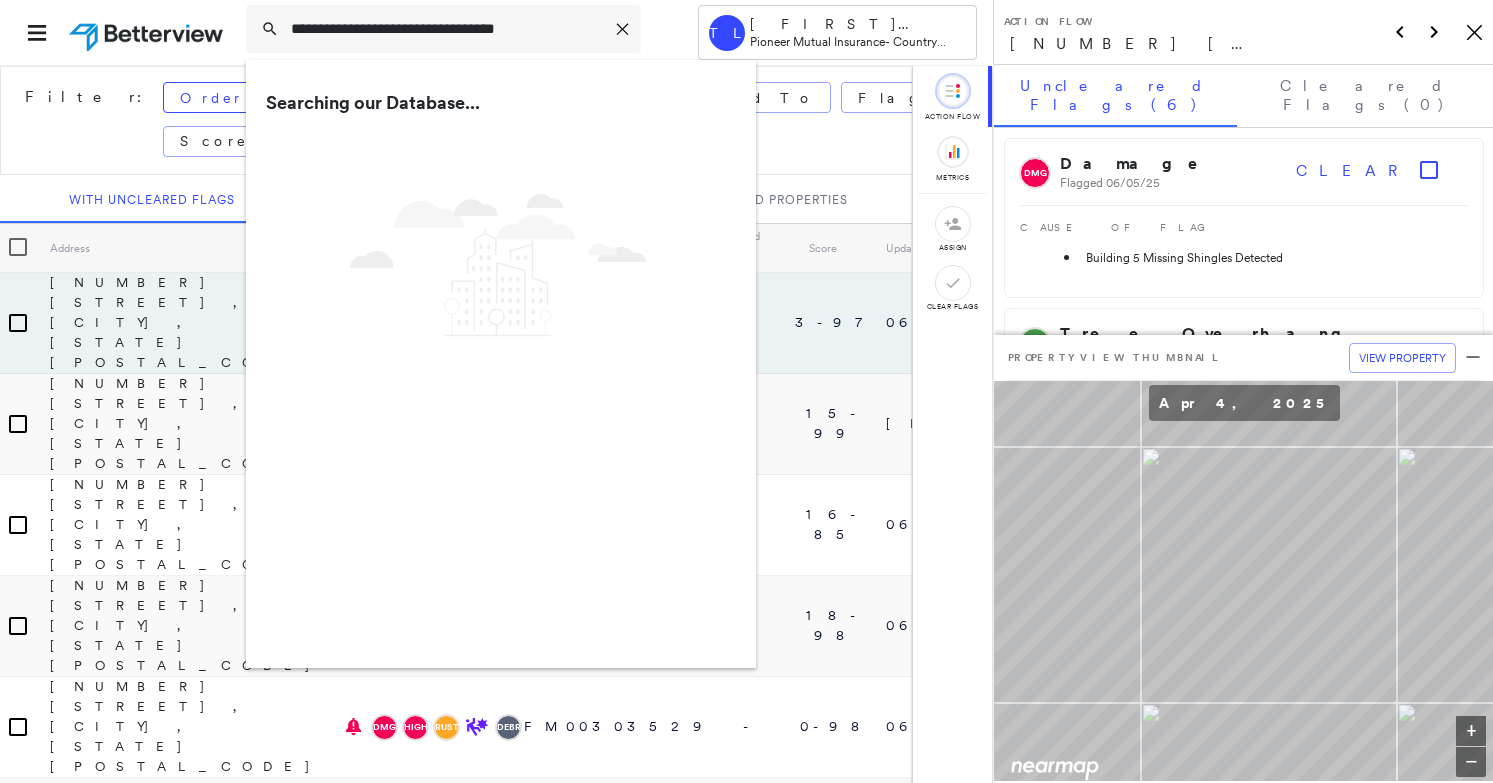 type on "**********" 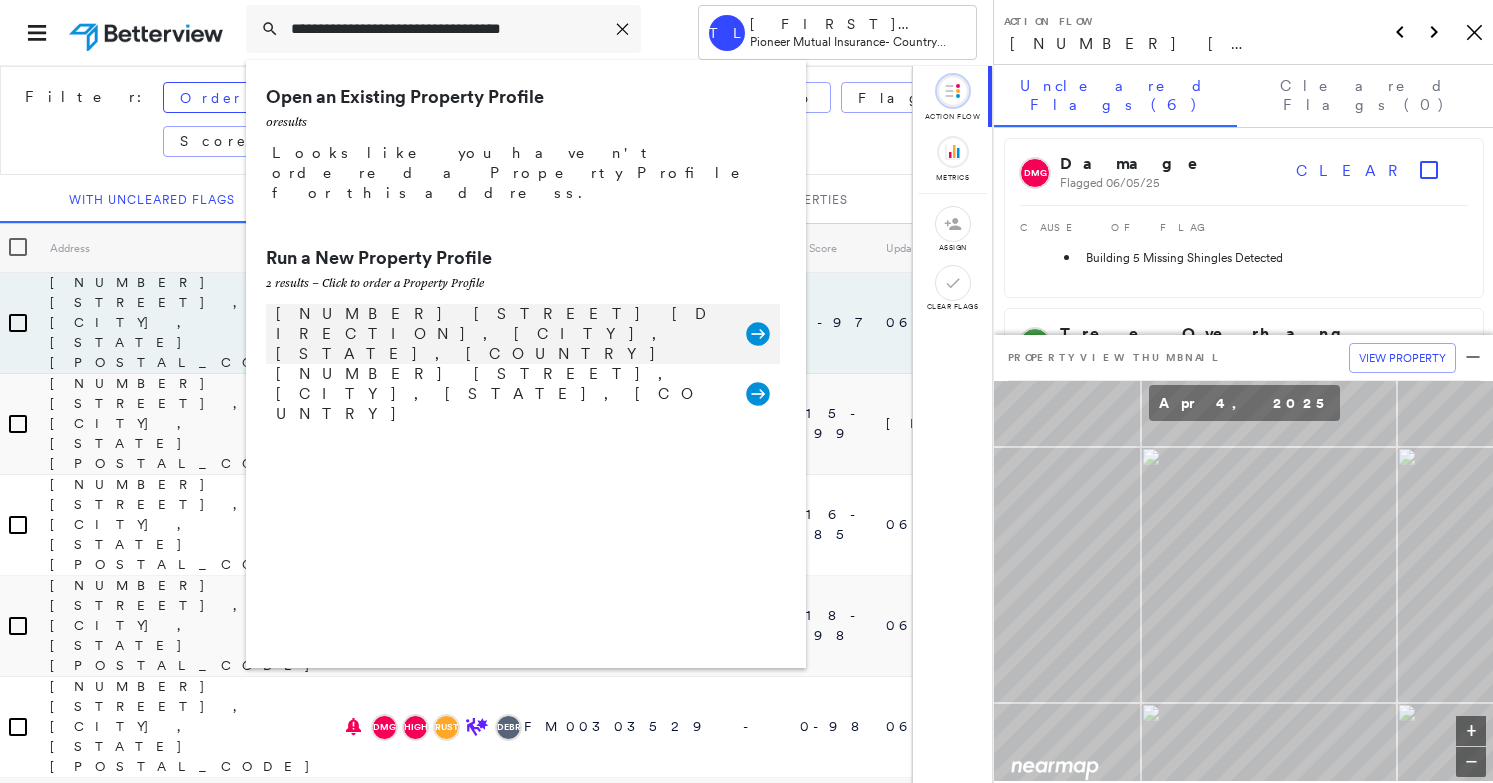 click on "[NUMBER] [STREET] [DIRECTION], [CITY], [STATE], [COUNTRY]" at bounding box center (501, 334) 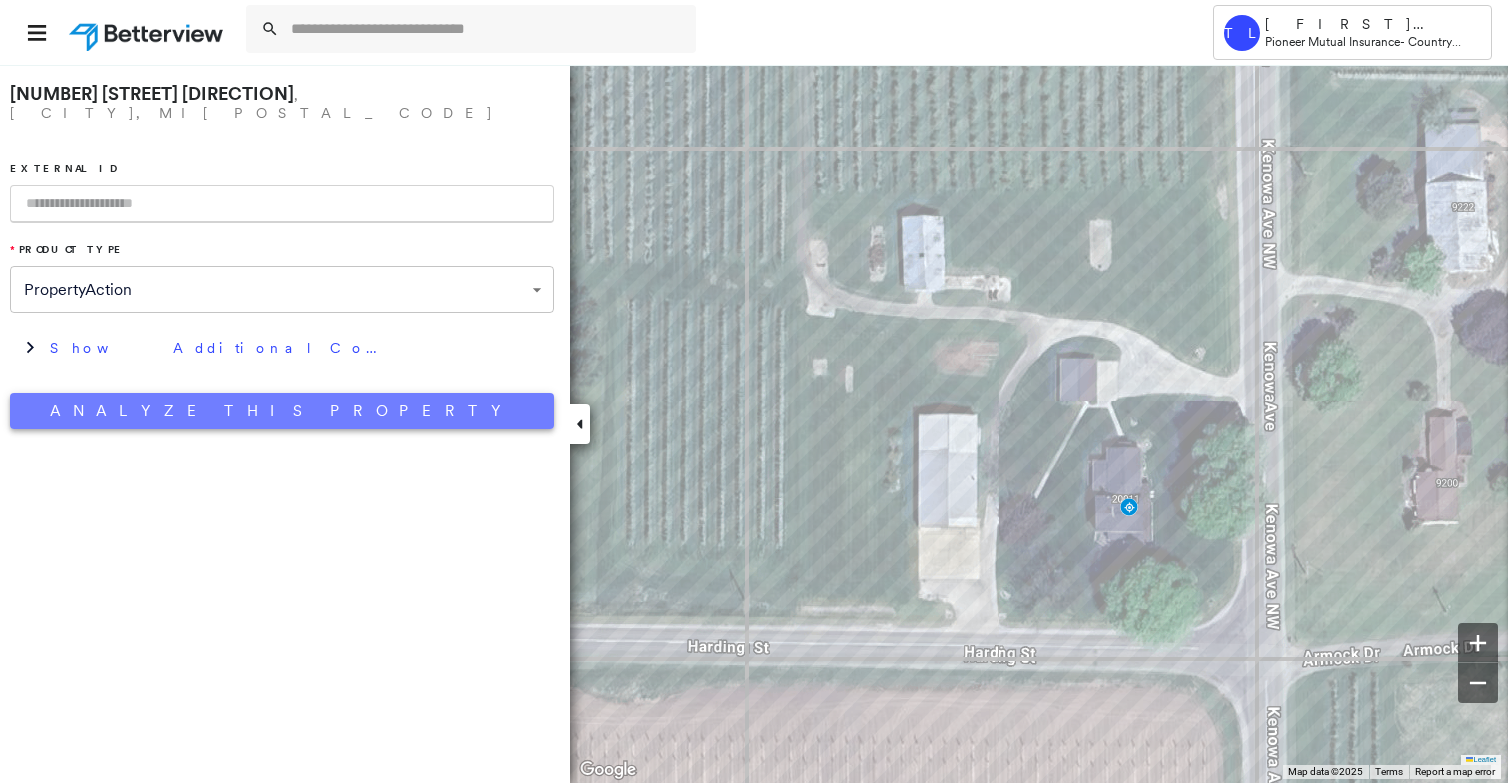 click on "Analyze This Property" at bounding box center [282, 411] 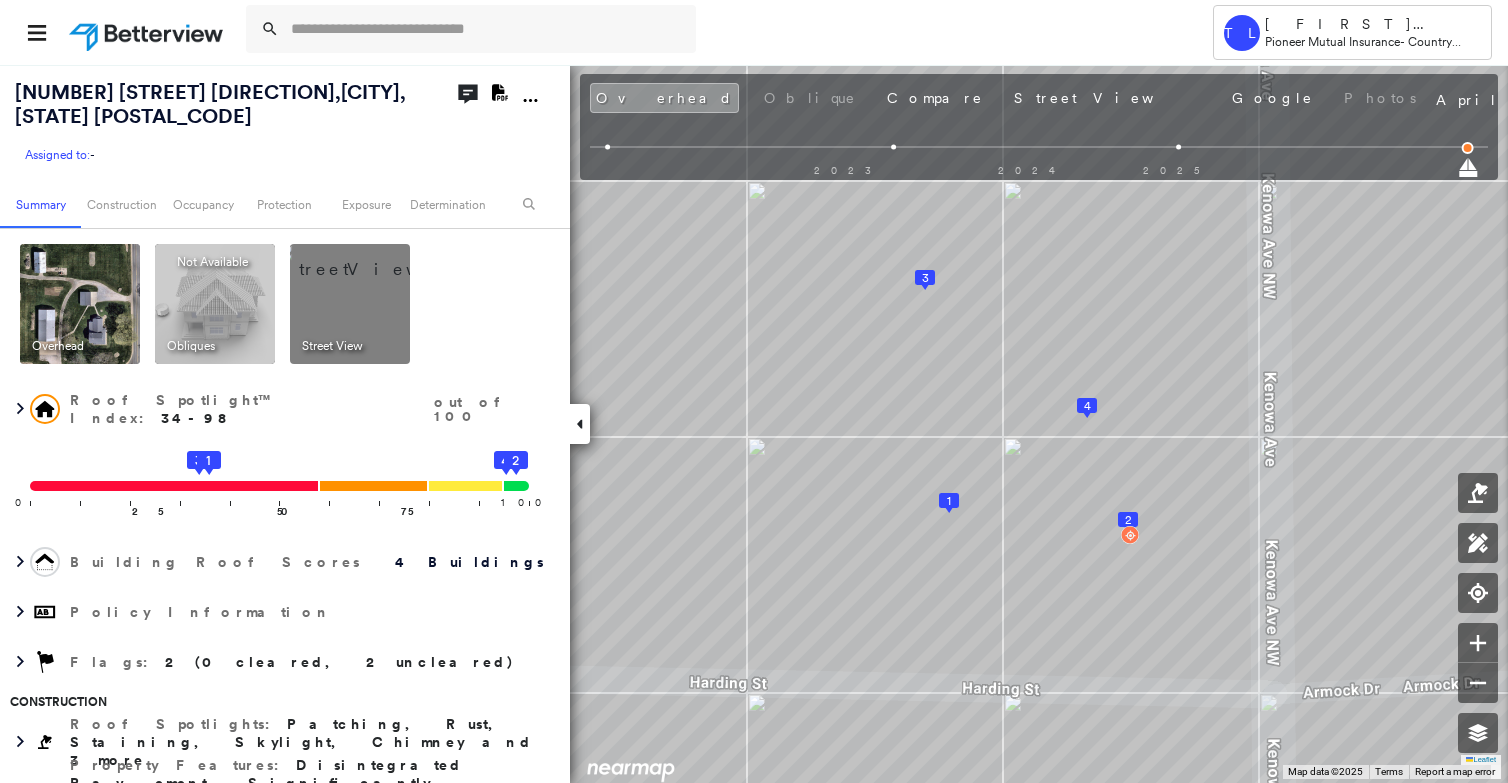 click on "Download PDF Report" 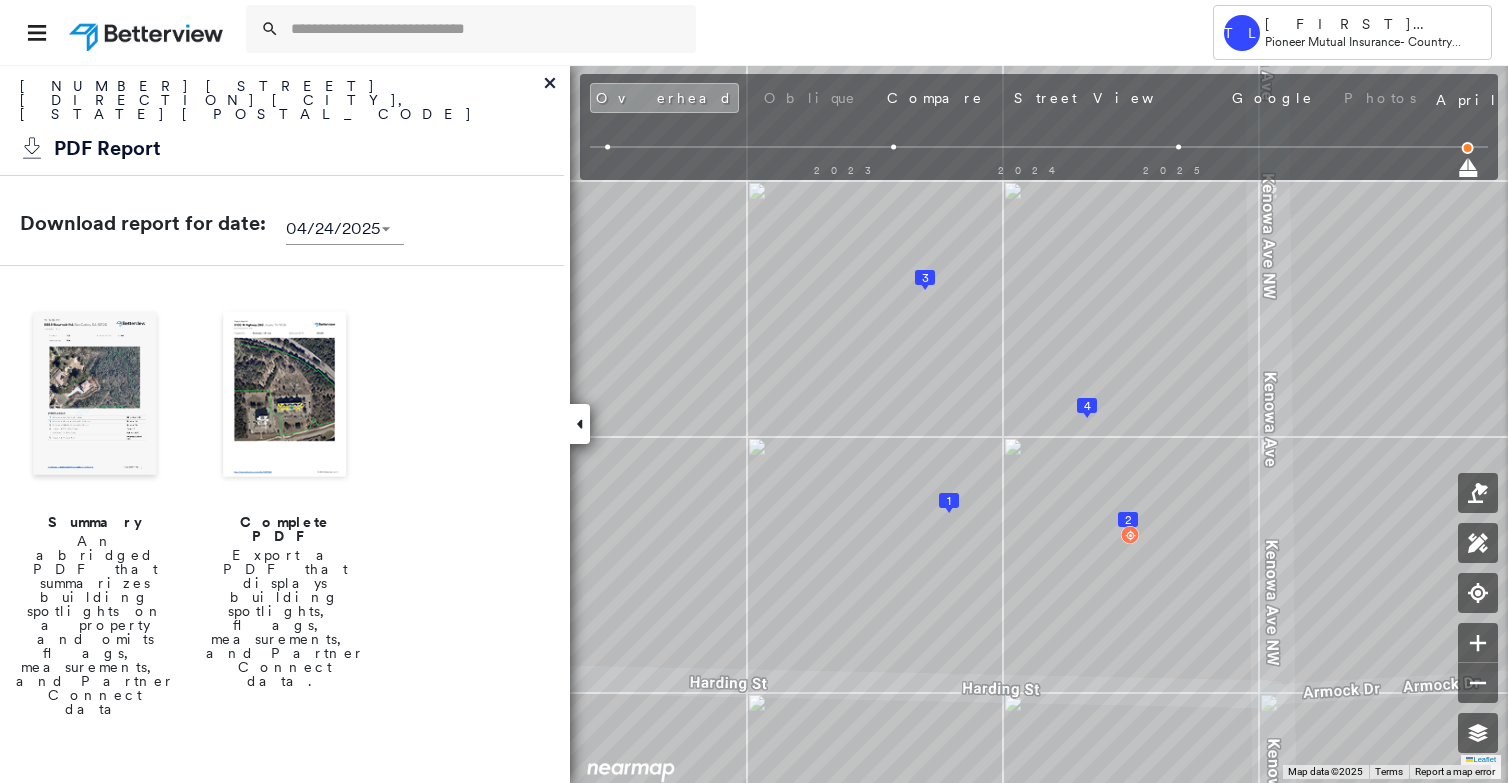 click at bounding box center [95, 396] 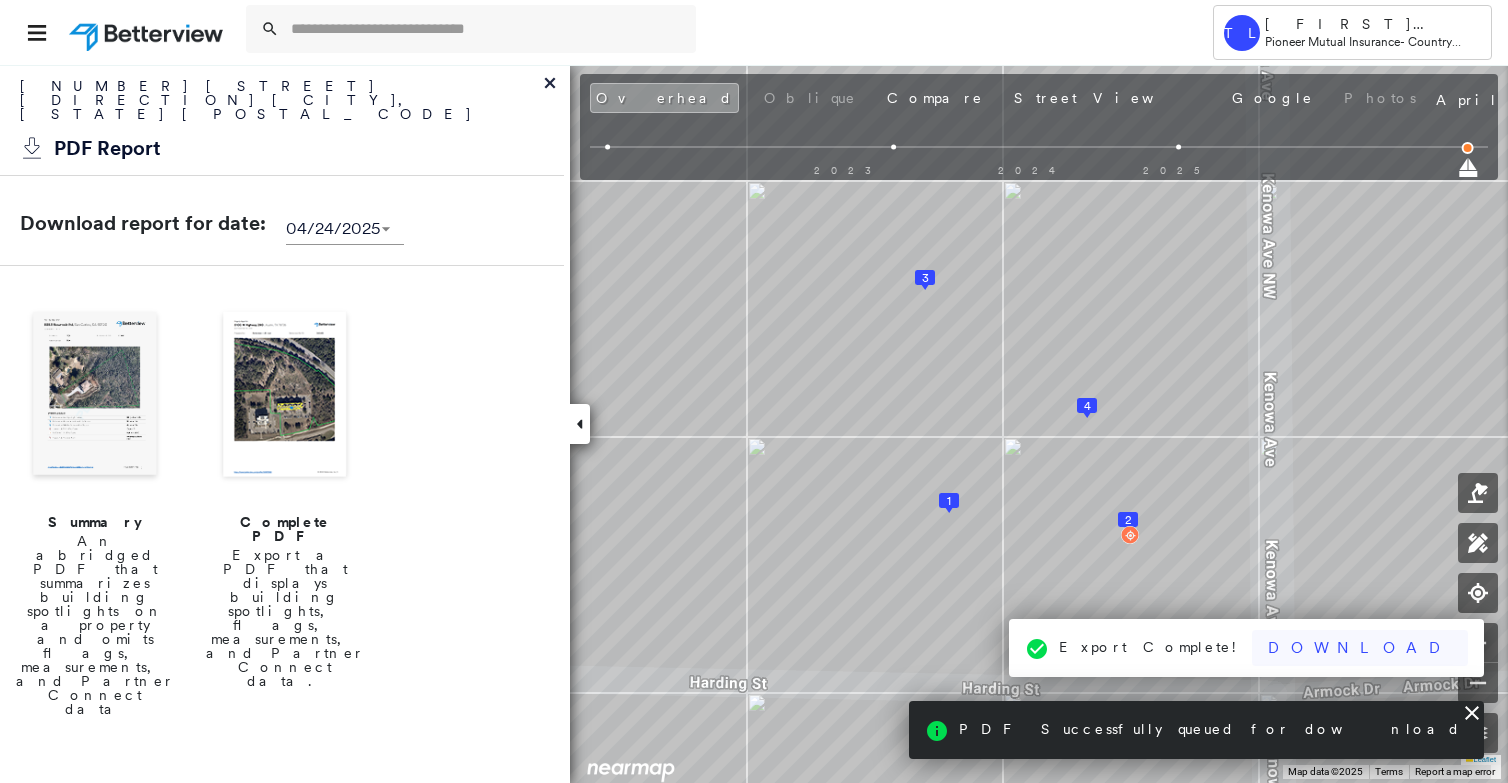 click on "Download" at bounding box center (1360, 648) 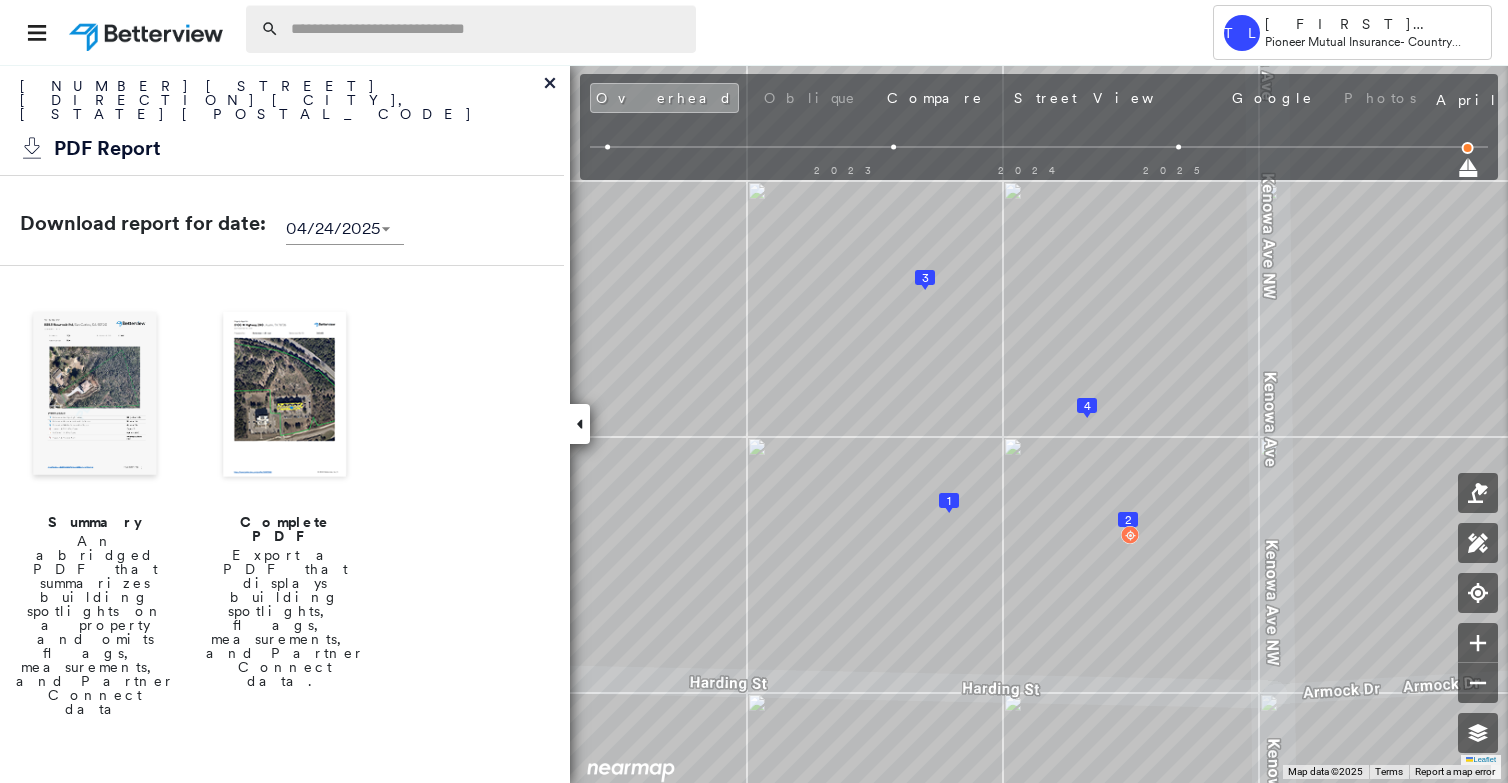 click at bounding box center [487, 29] 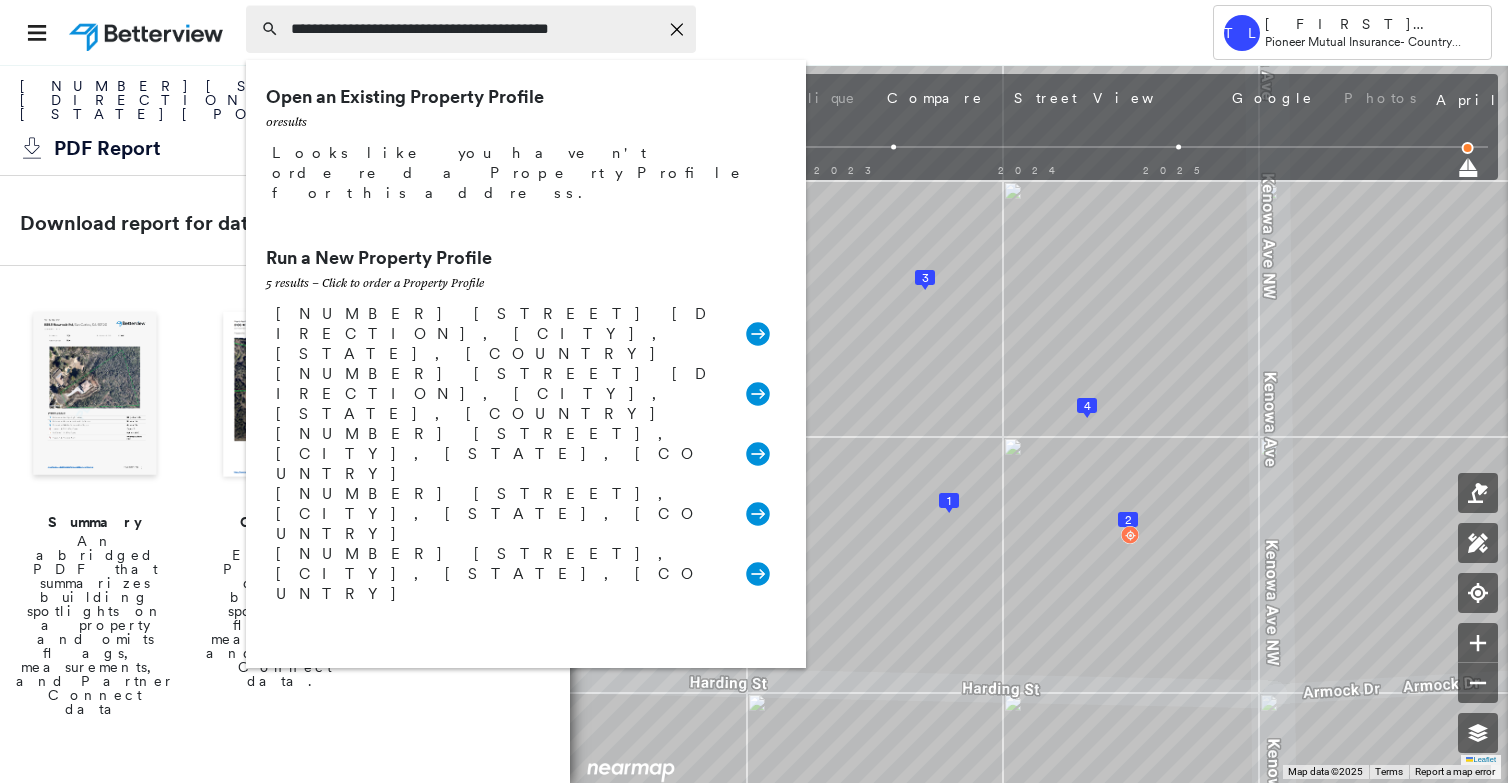 type on "**********" 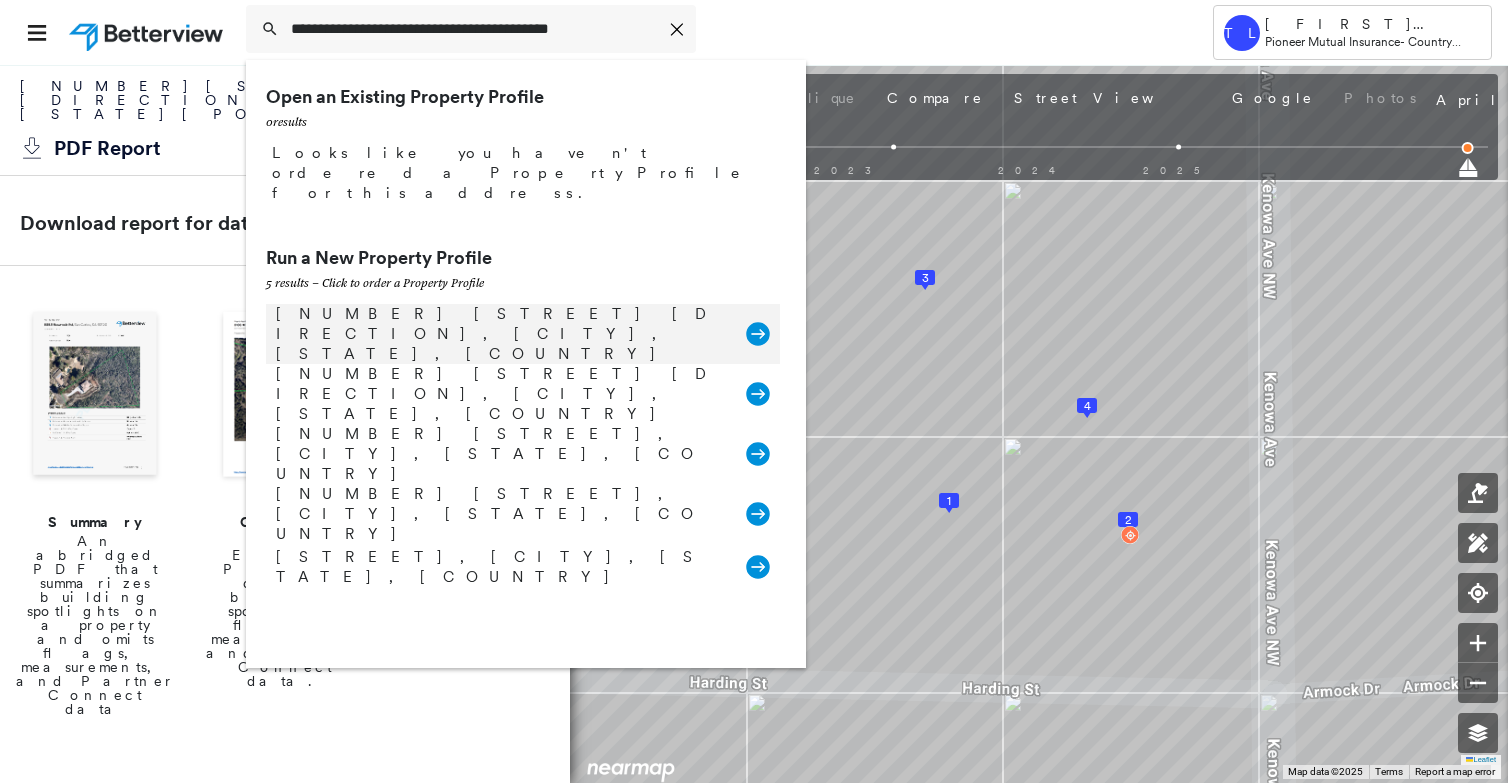 click on "[NUMBER] [STREET] [DIRECTION], [CITY], [STATE], [COUNTRY]" at bounding box center (501, 334) 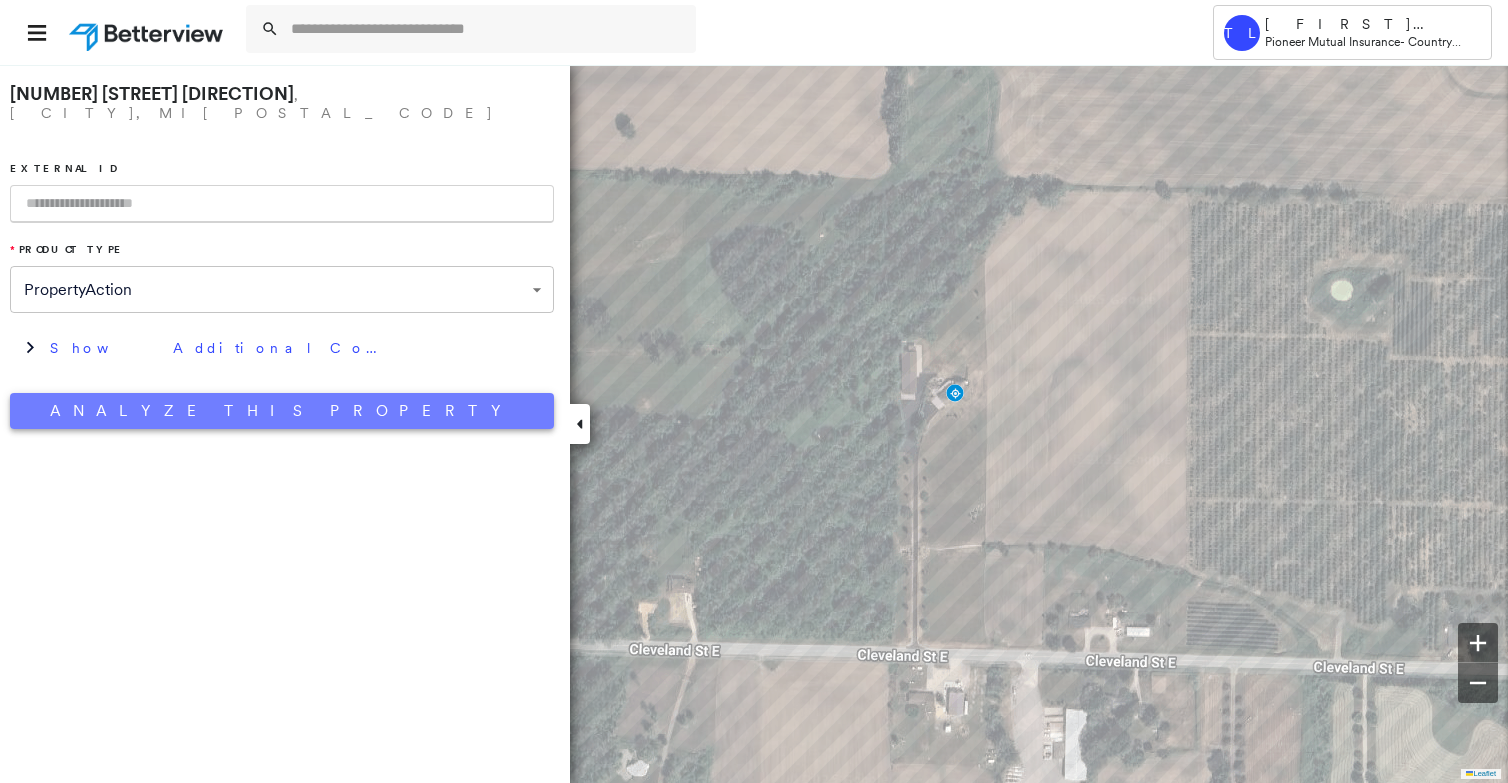 click on "Analyze This Property" at bounding box center (282, 411) 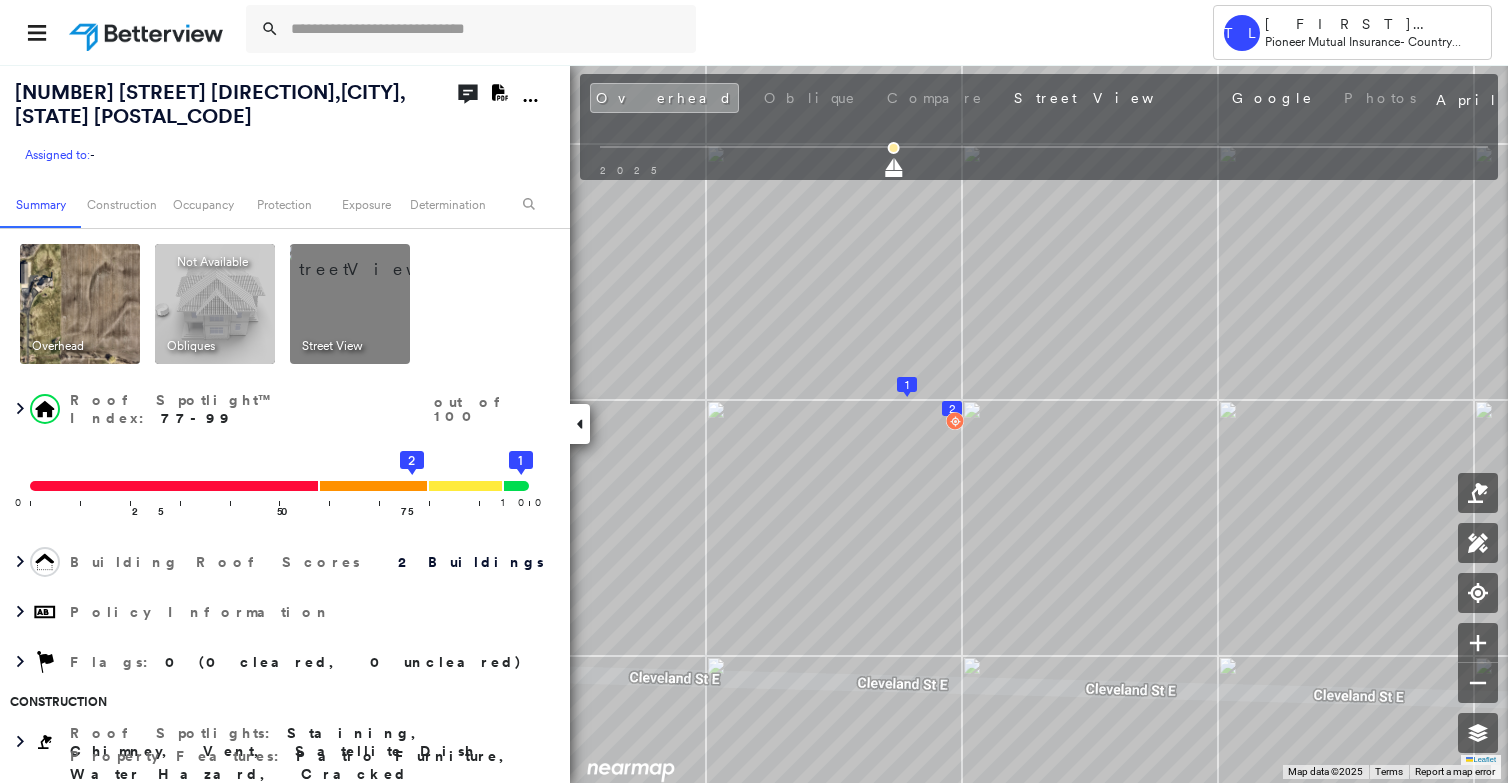 click on "Download PDF Report" 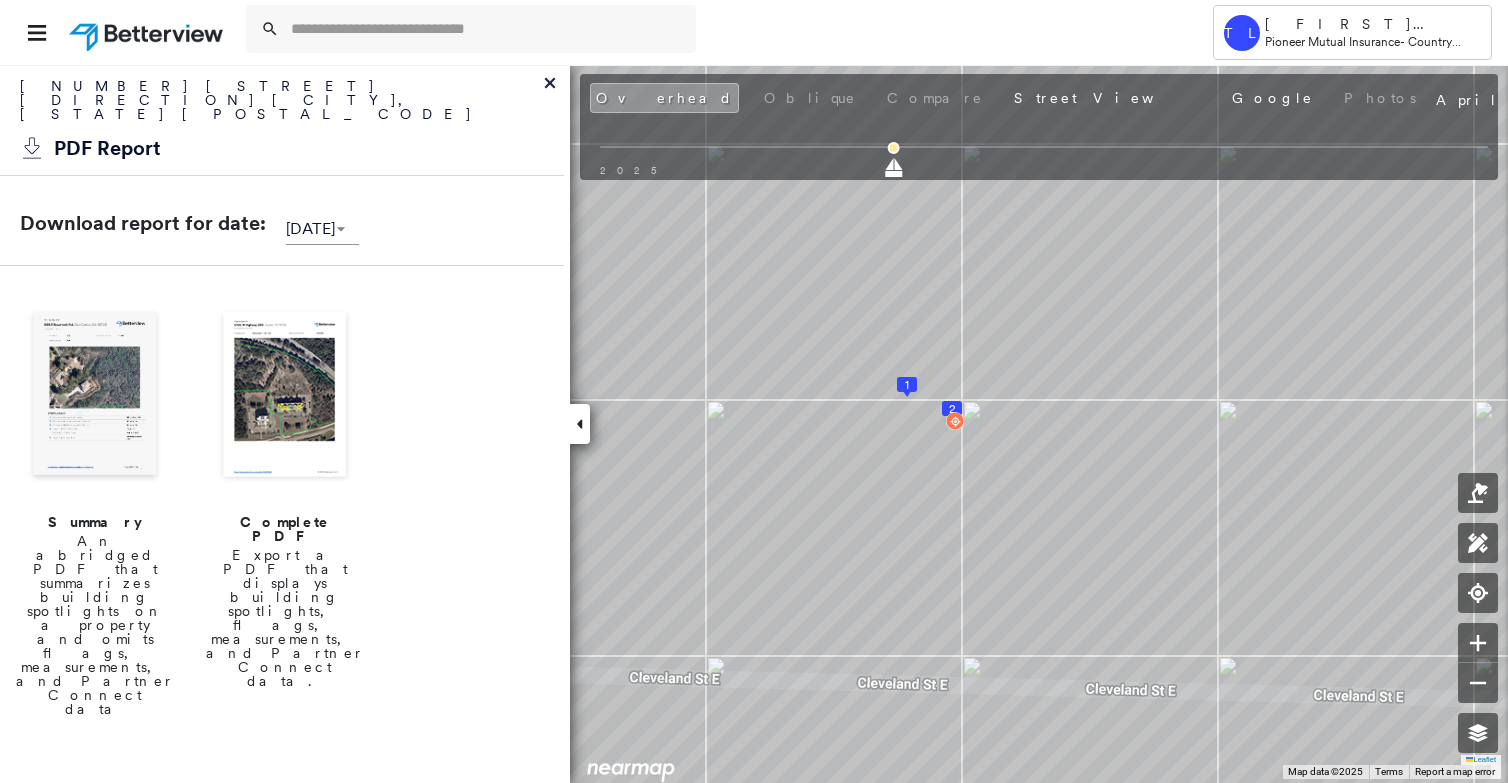 click at bounding box center [95, 396] 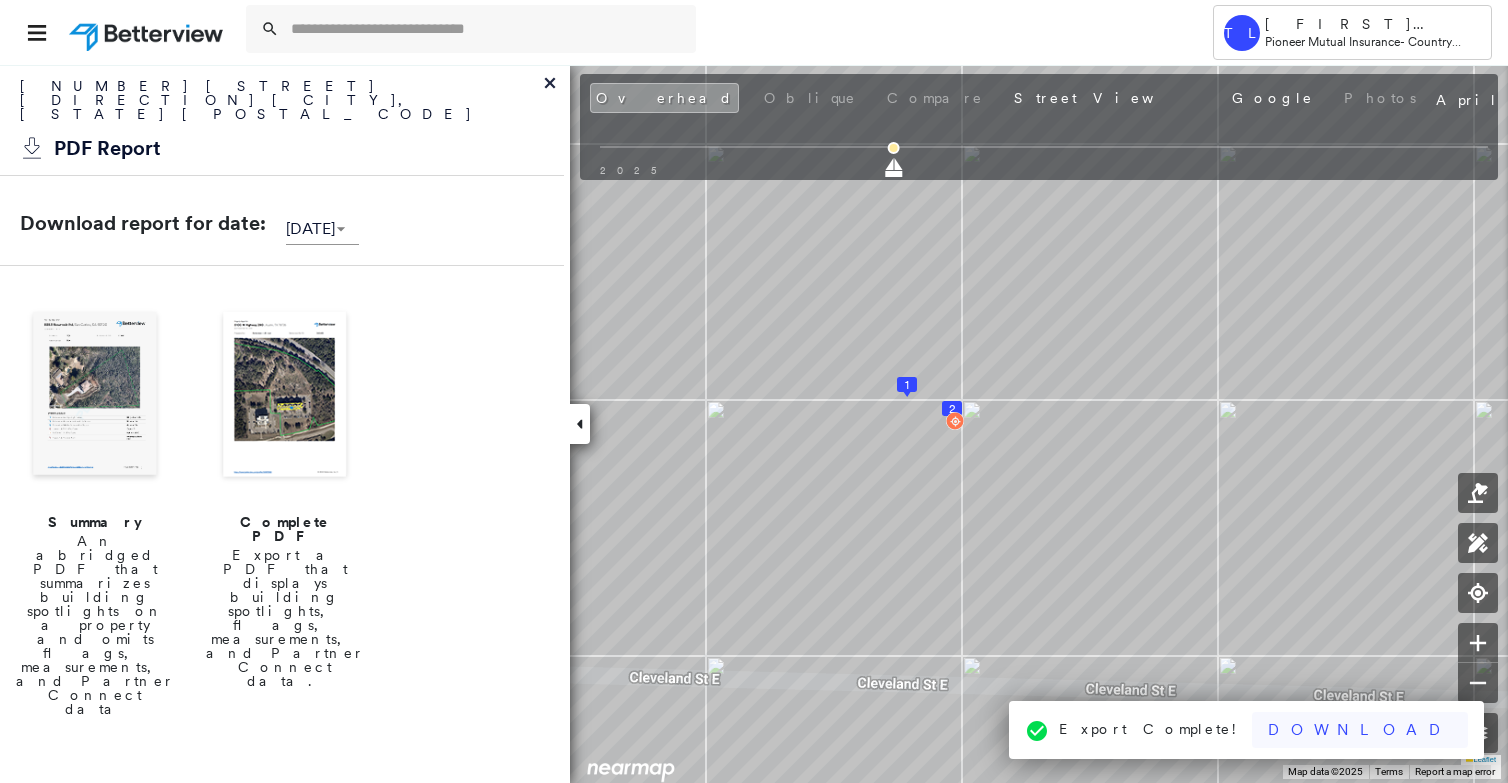 click on "Download" at bounding box center (1360, 730) 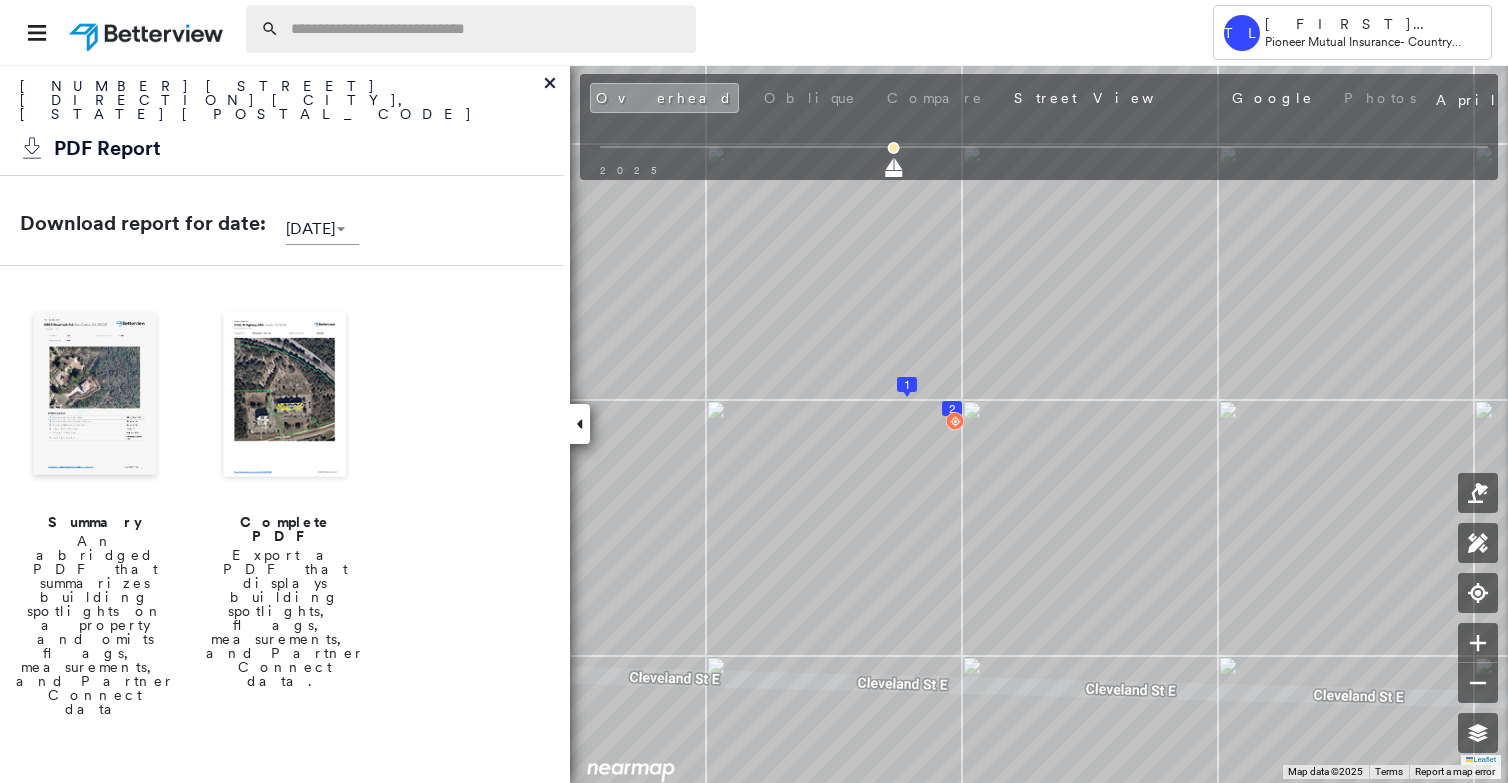 click at bounding box center [487, 29] 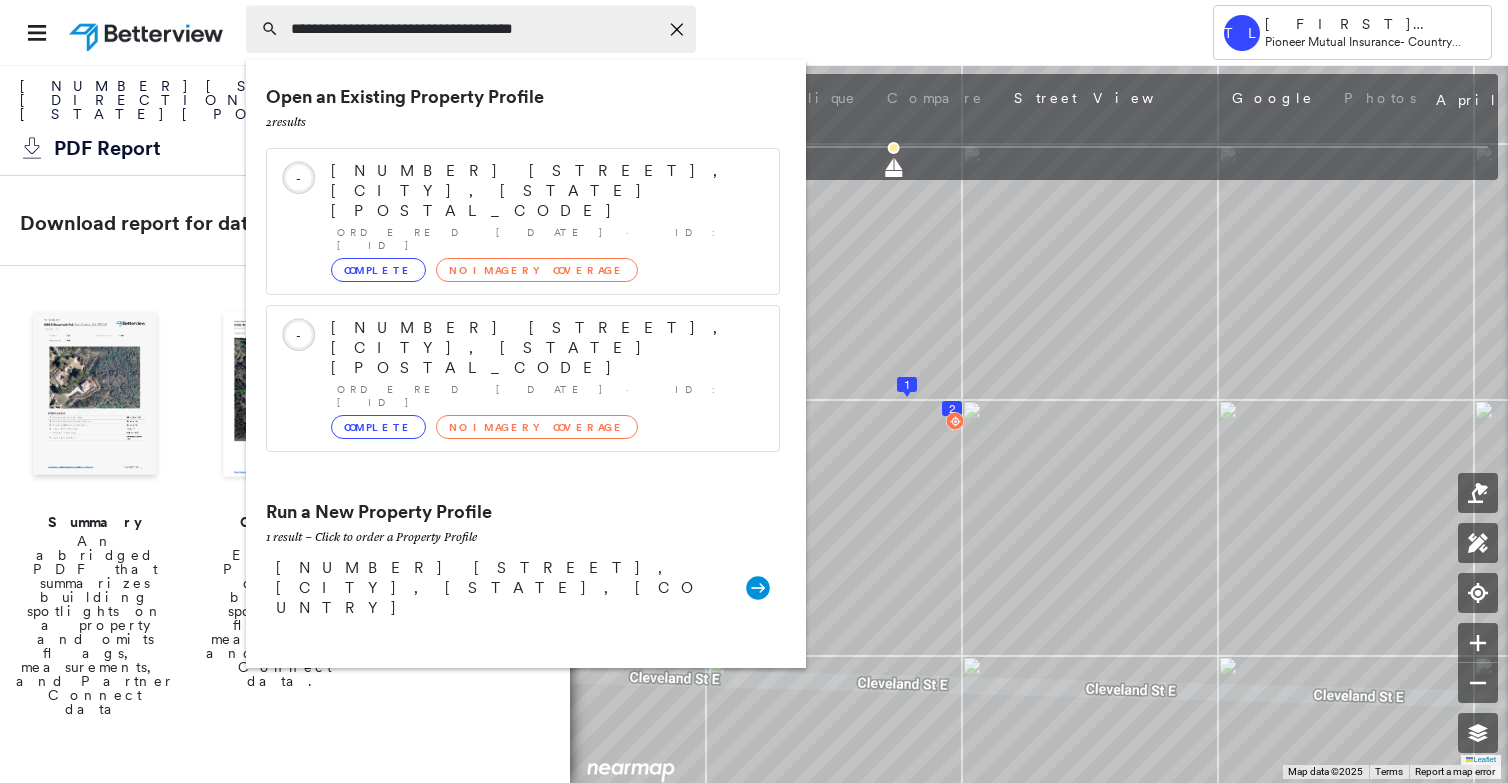 type on "**********" 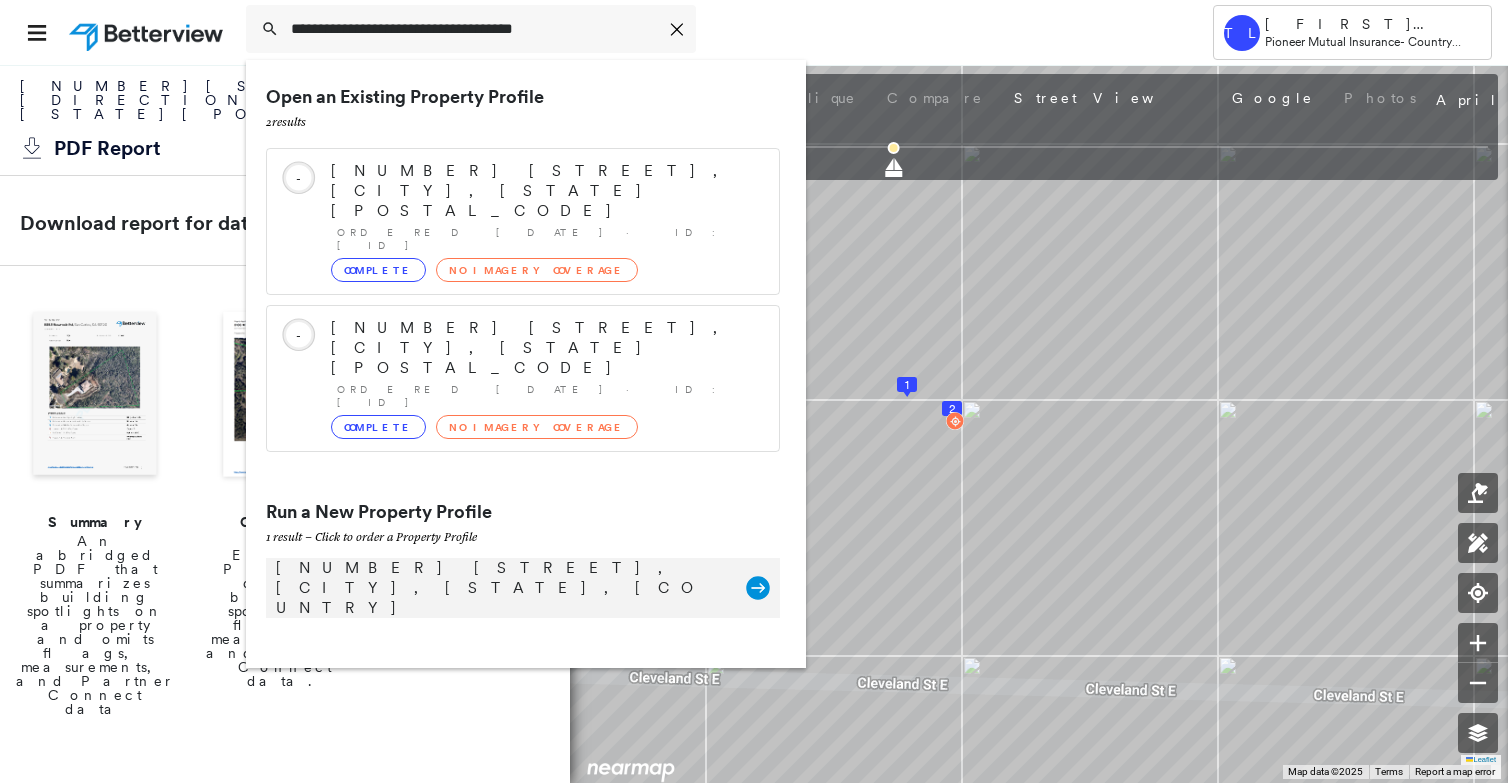 click on "[NUMBER] [STREET], [CITY], [STATE], [COUNTRY]" at bounding box center (501, 588) 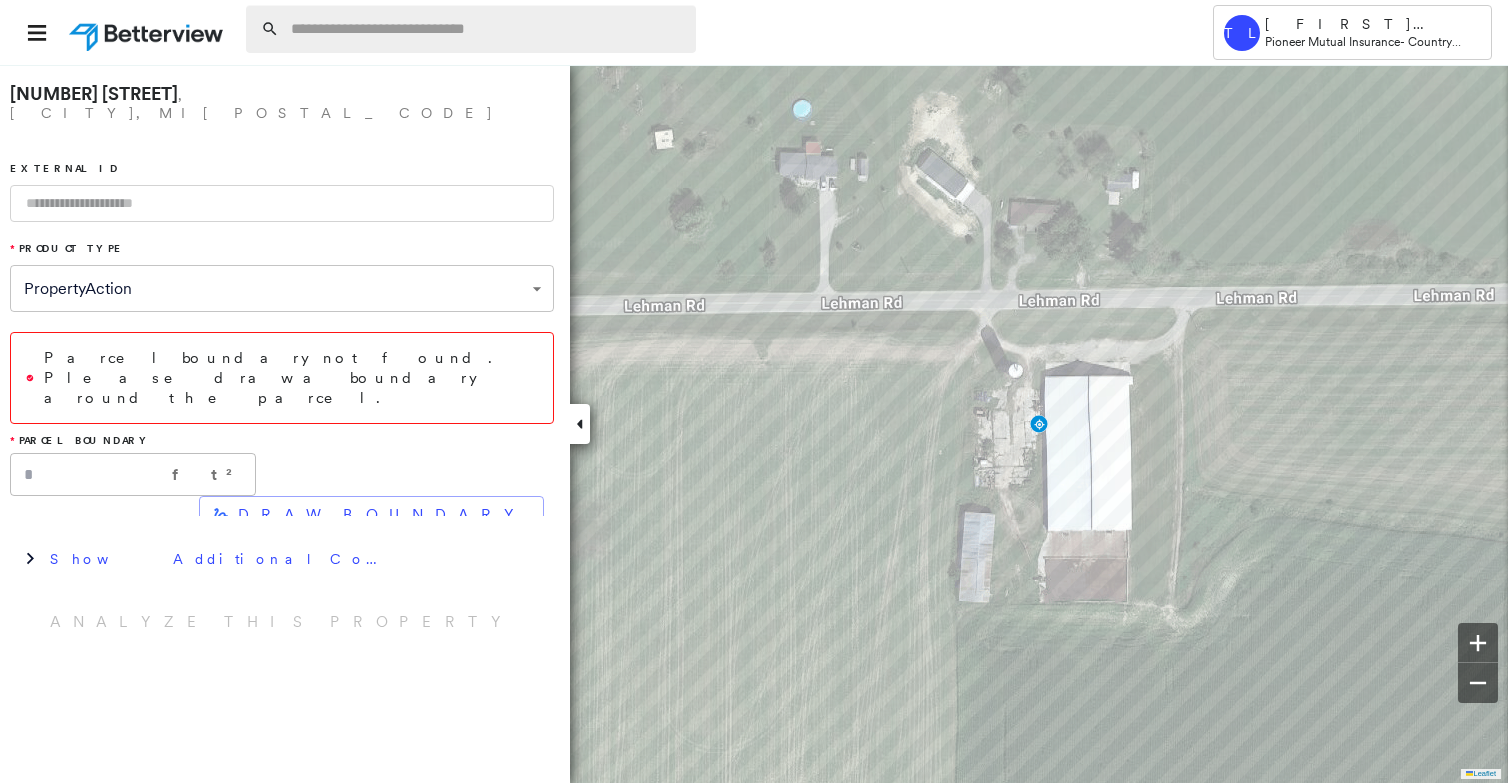 click at bounding box center [487, 29] 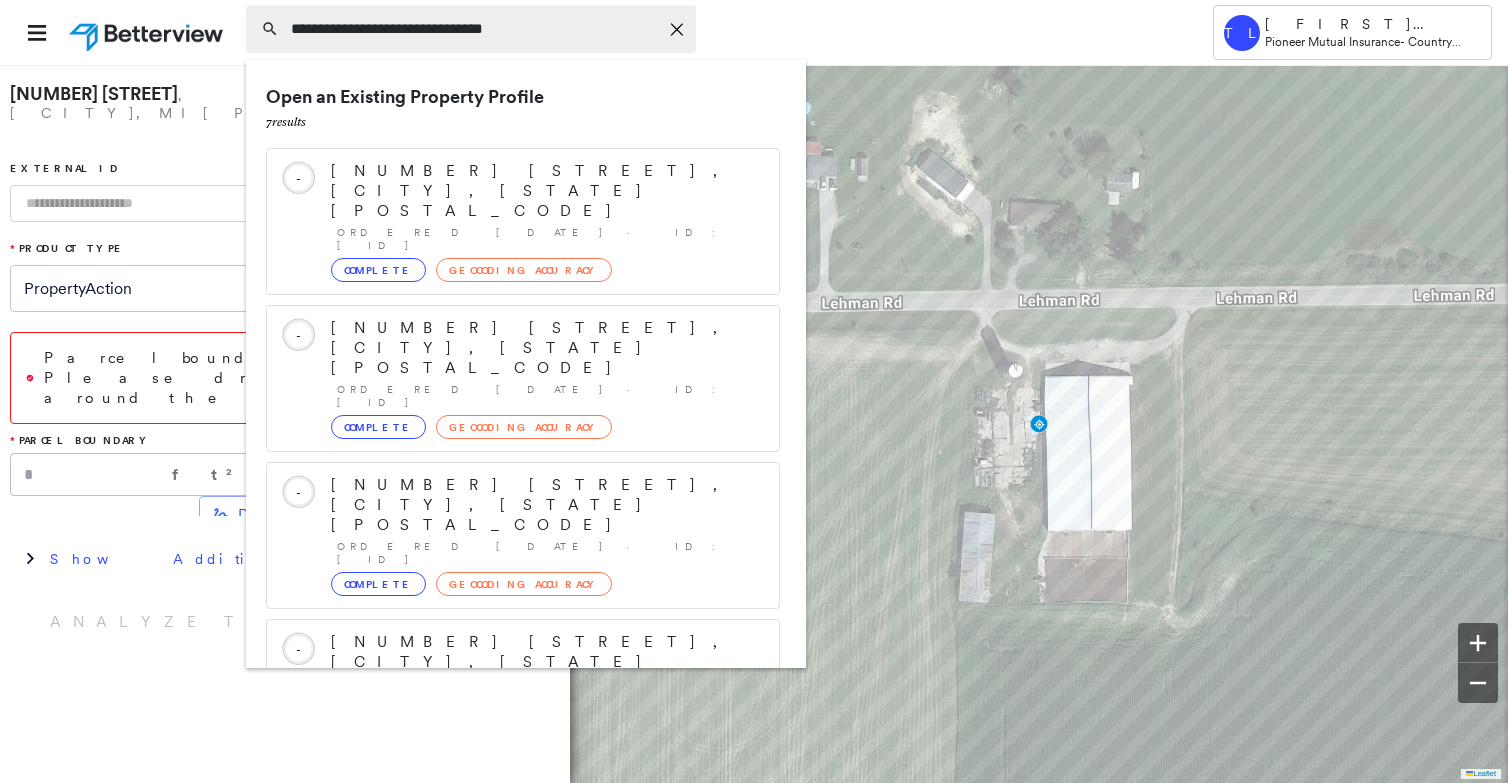 click on "**********" at bounding box center [474, 29] 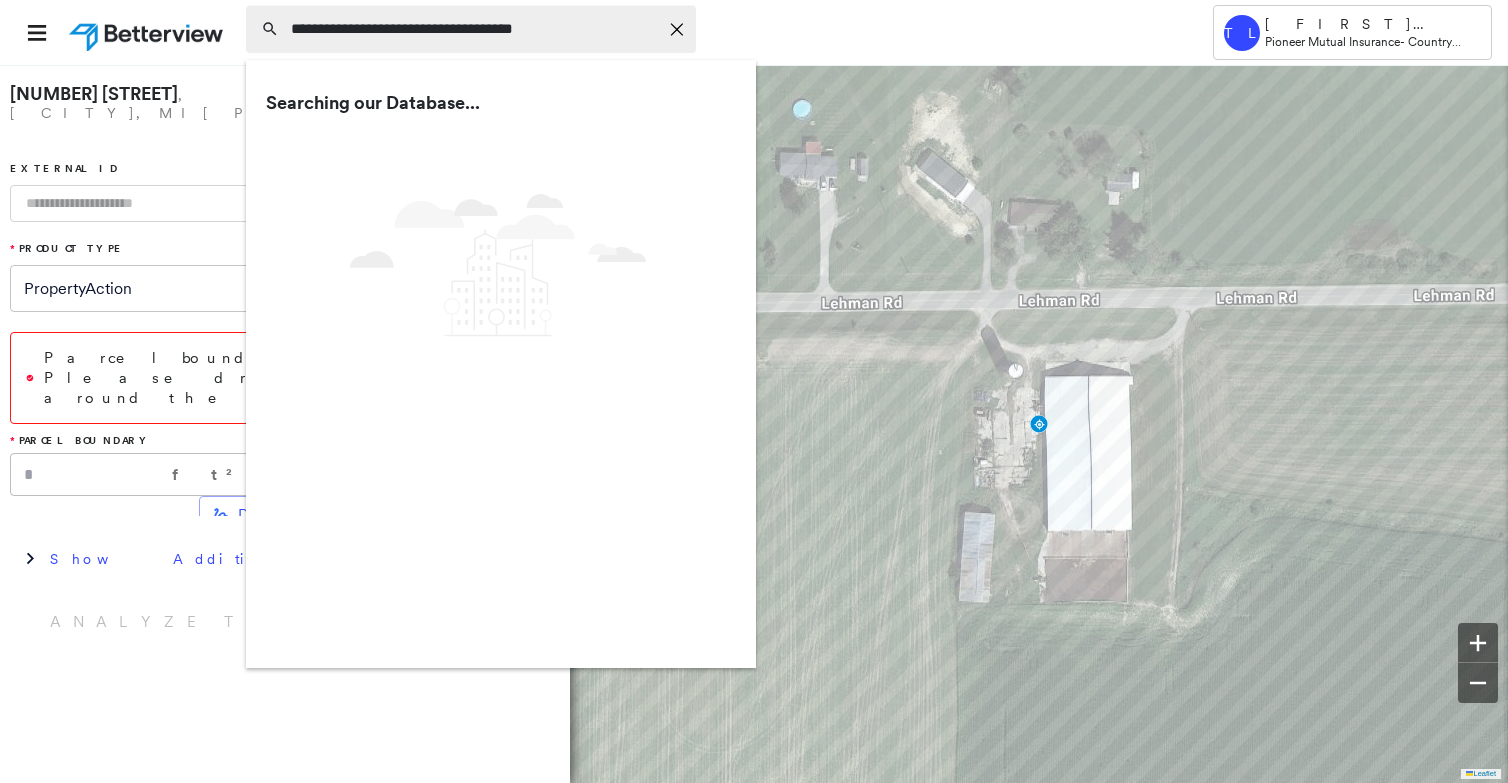 type on "**********" 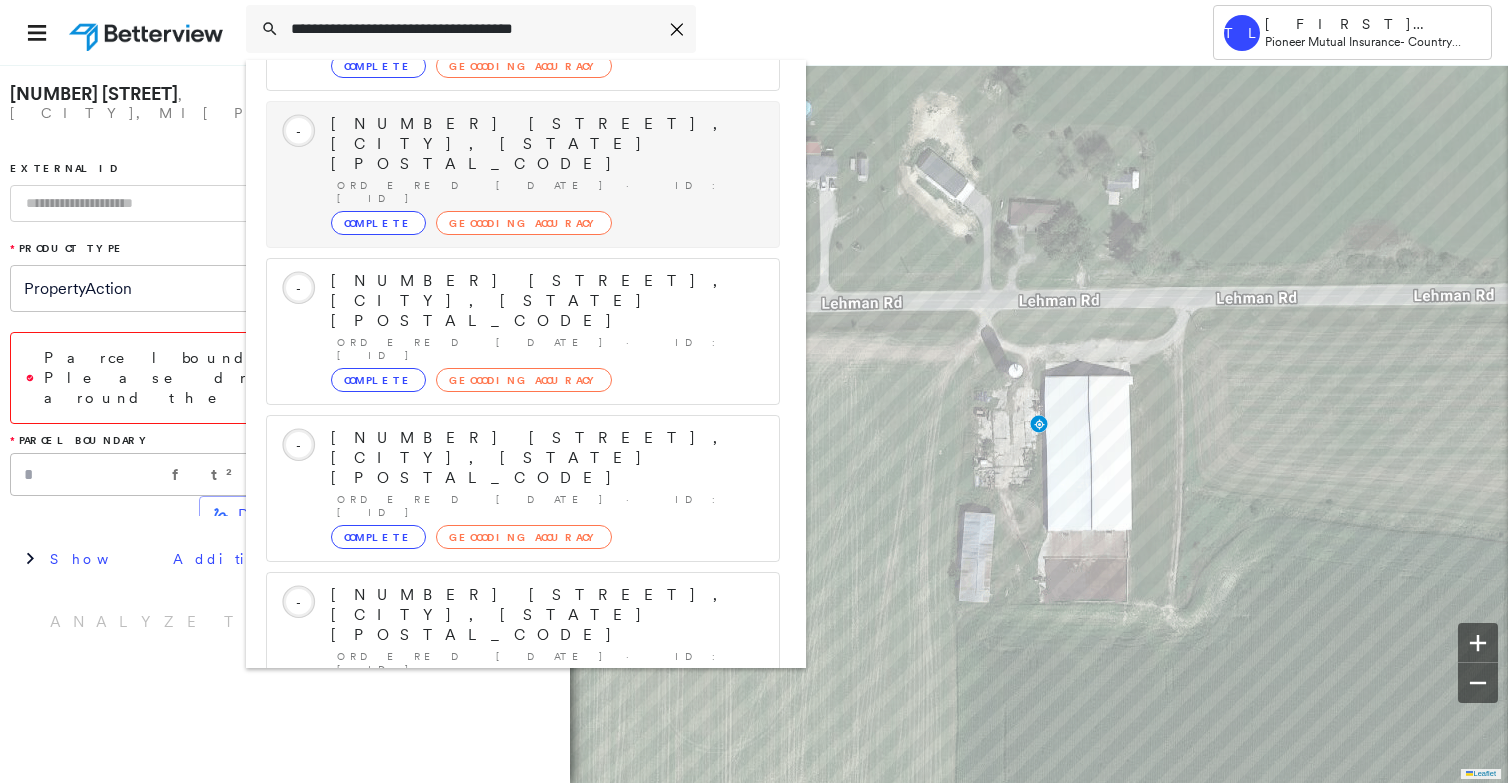 scroll, scrollTop: 213, scrollLeft: 0, axis: vertical 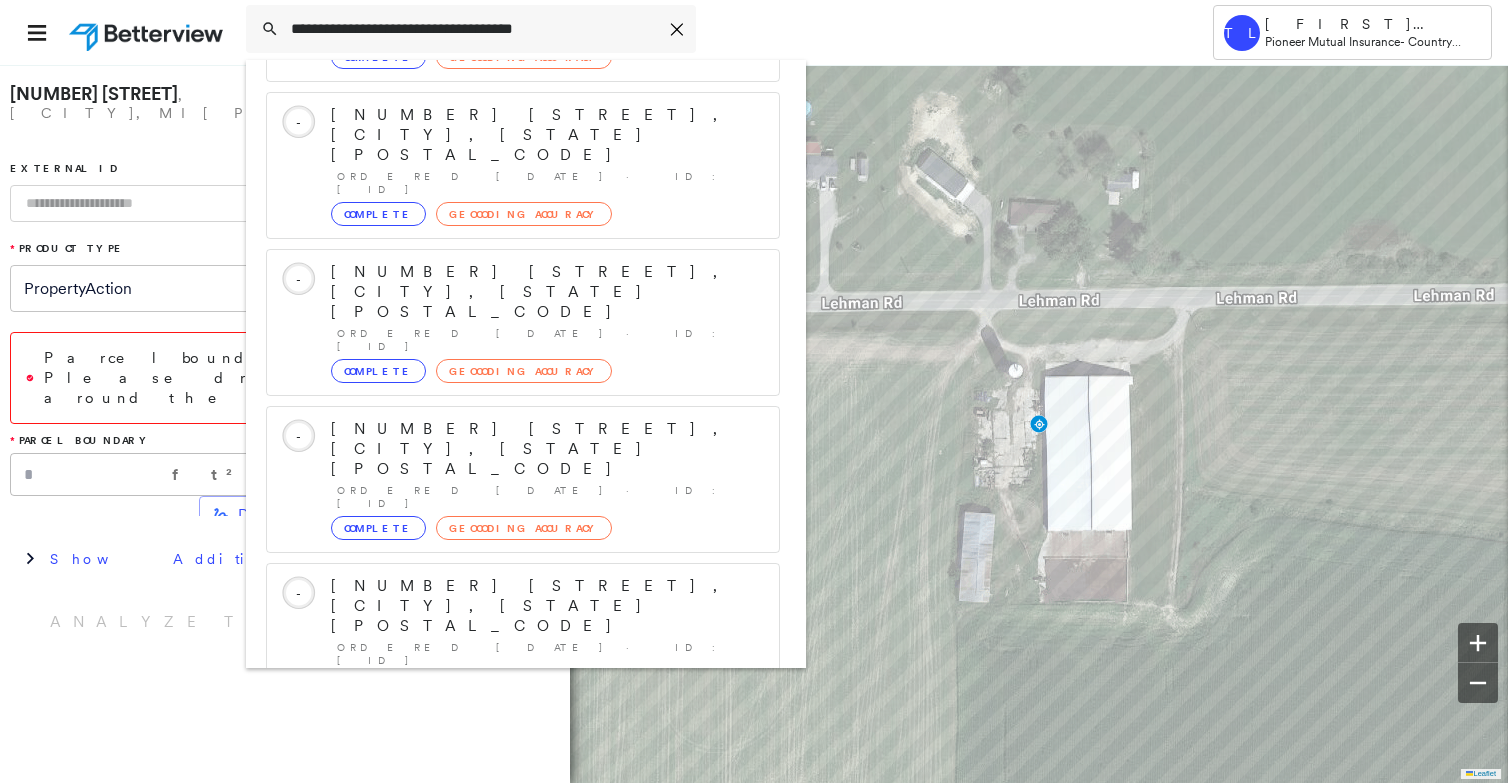 click on "[NUMBER] [STREET], [CITY], [STATE] [POSTAL_CODE] [GROUP]" at bounding box center (523, 898) 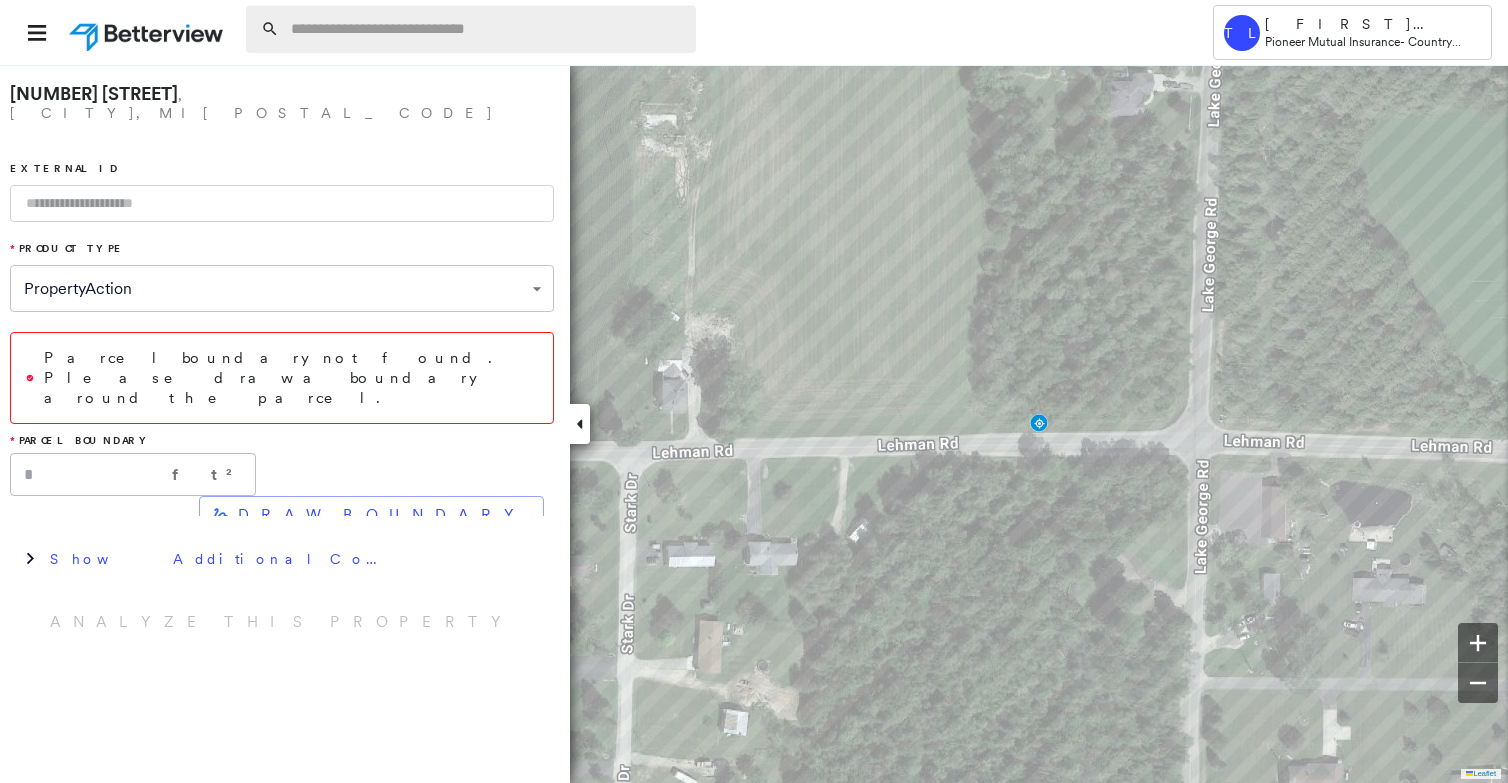 click at bounding box center [487, 29] 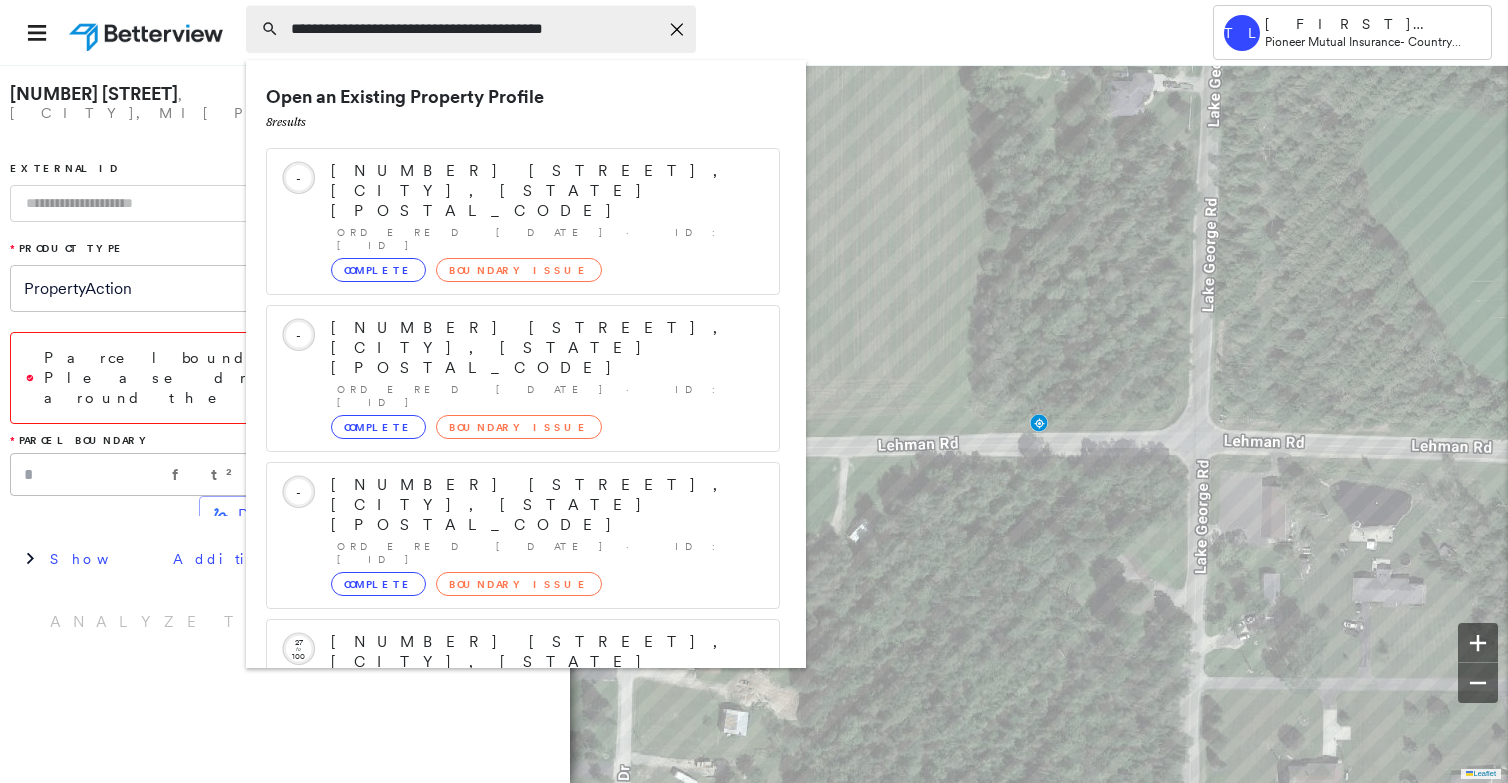type on "**********" 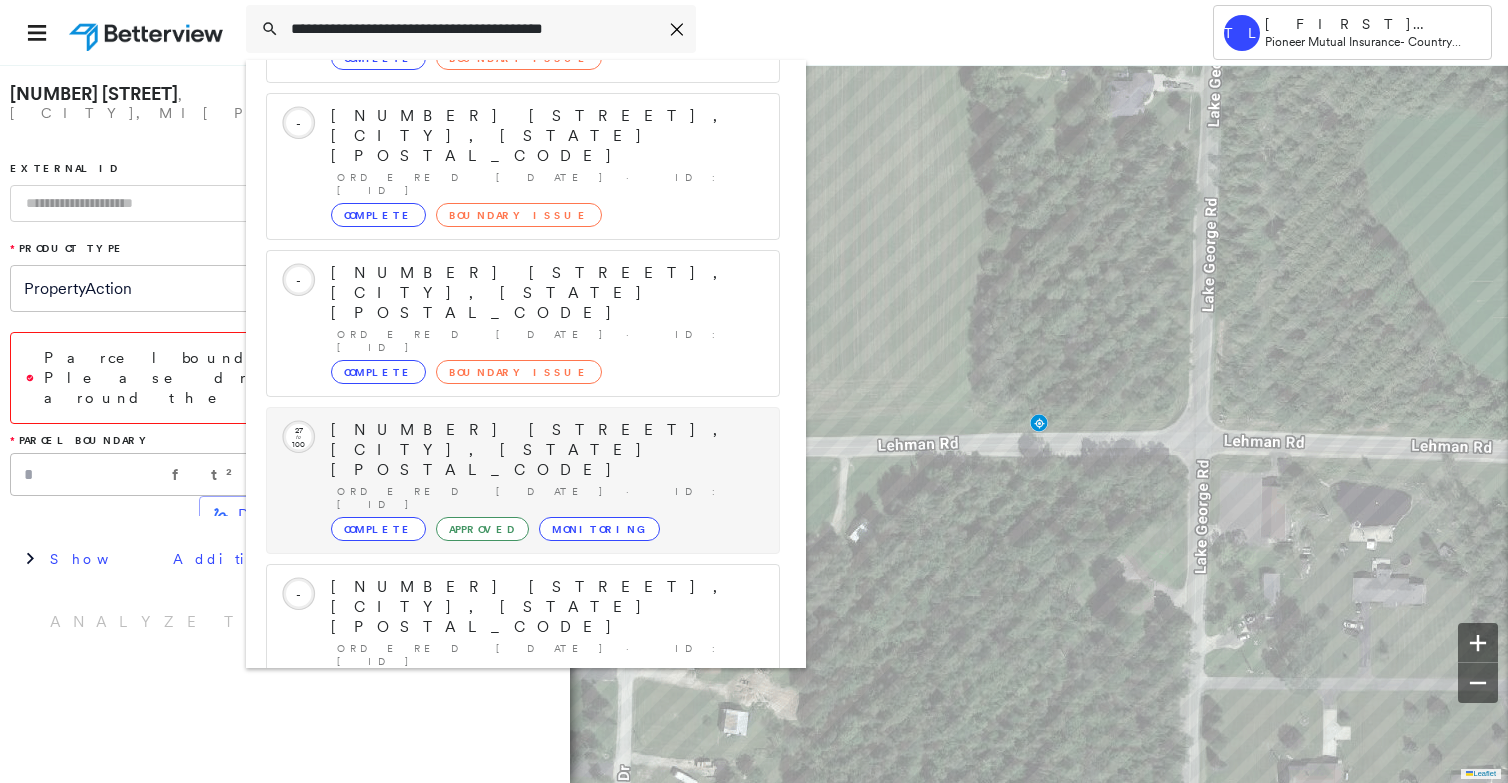 scroll, scrollTop: 213, scrollLeft: 0, axis: vertical 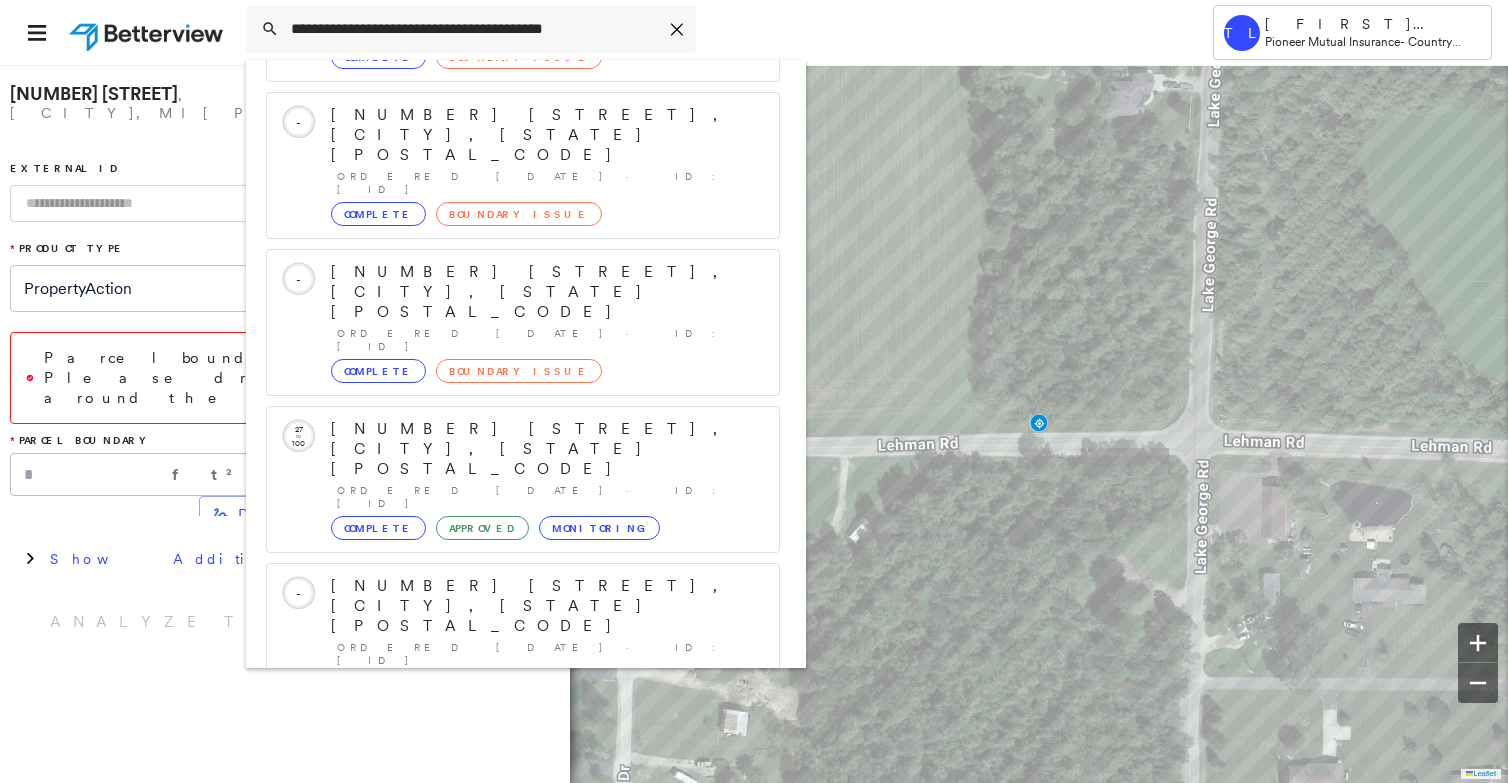 click on "[NUMBER] [STREET], [CITY], [STATE] [POSTAL_CODE]" at bounding box center (501, 898) 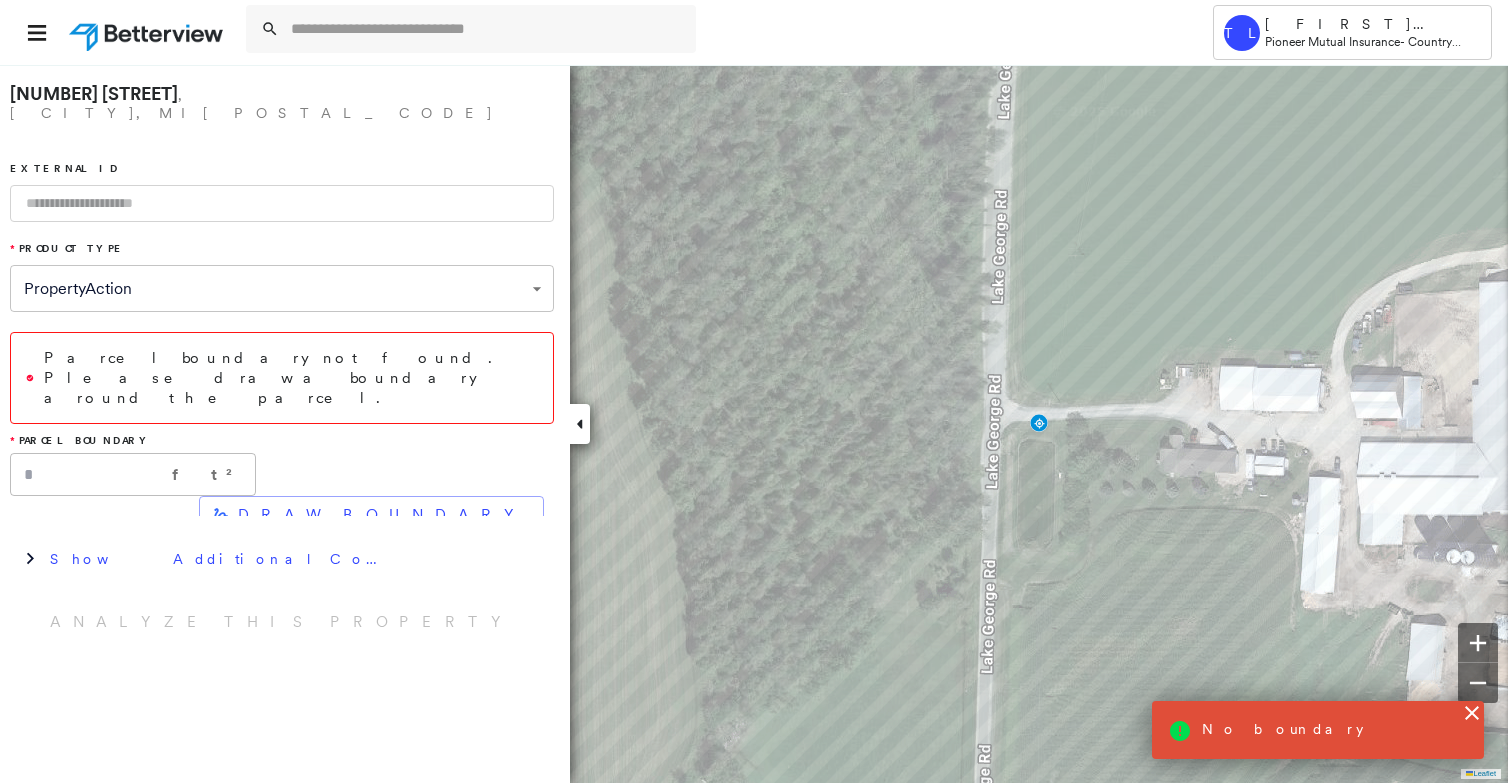 click on "[NUMBER] [STREET] , [CITY],  [STATE]  [POSTAL_CODE]" at bounding box center (282, 108) 